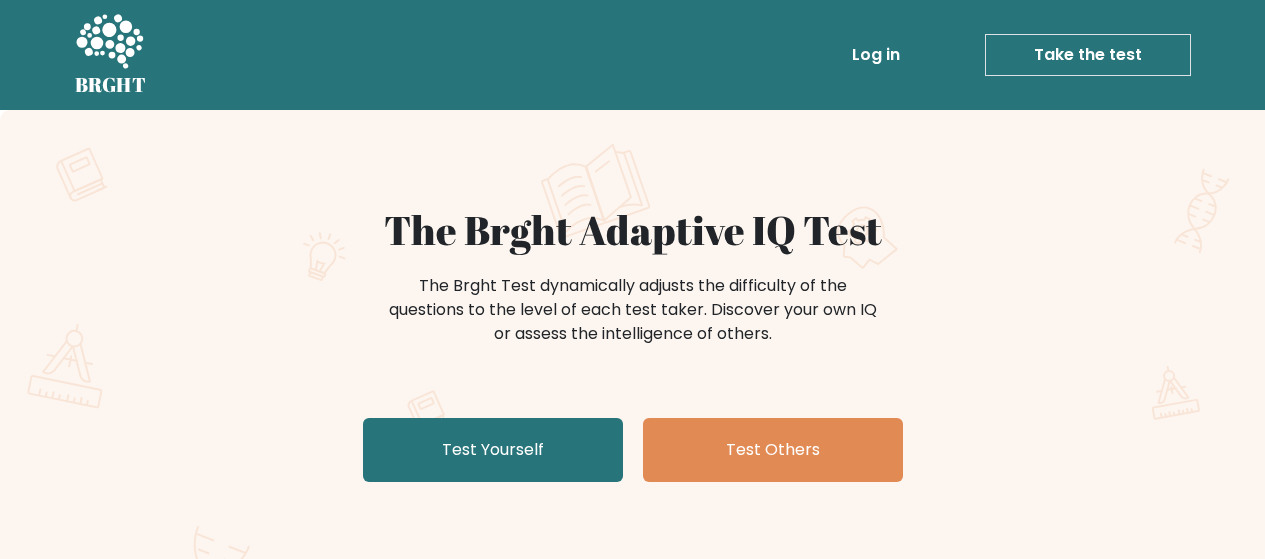 scroll, scrollTop: 0, scrollLeft: 0, axis: both 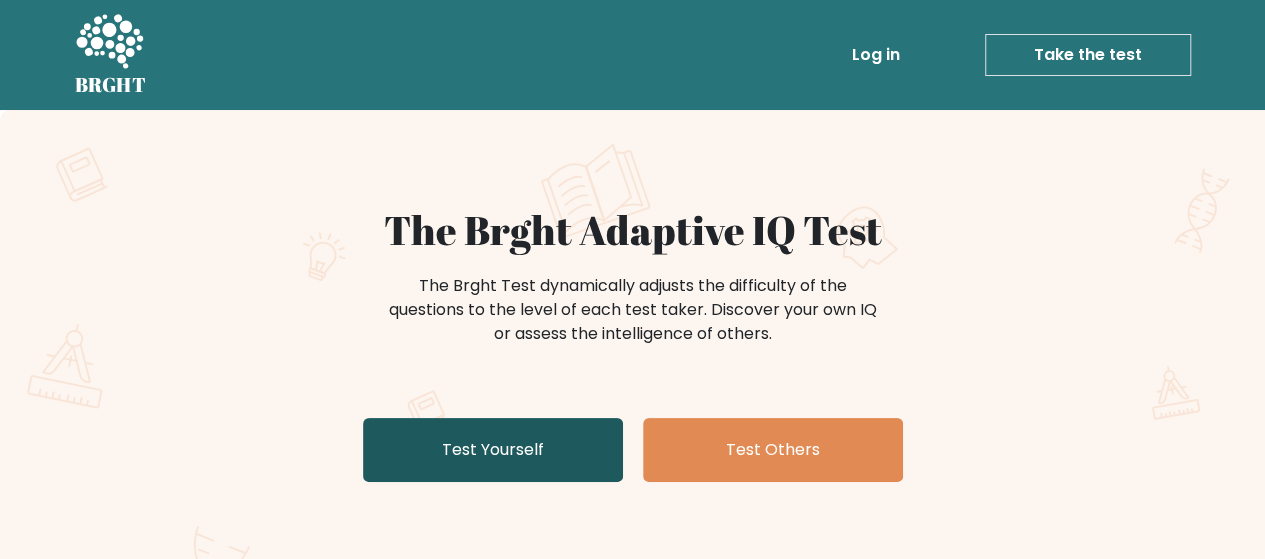 click on "Test Yourself" at bounding box center [493, 450] 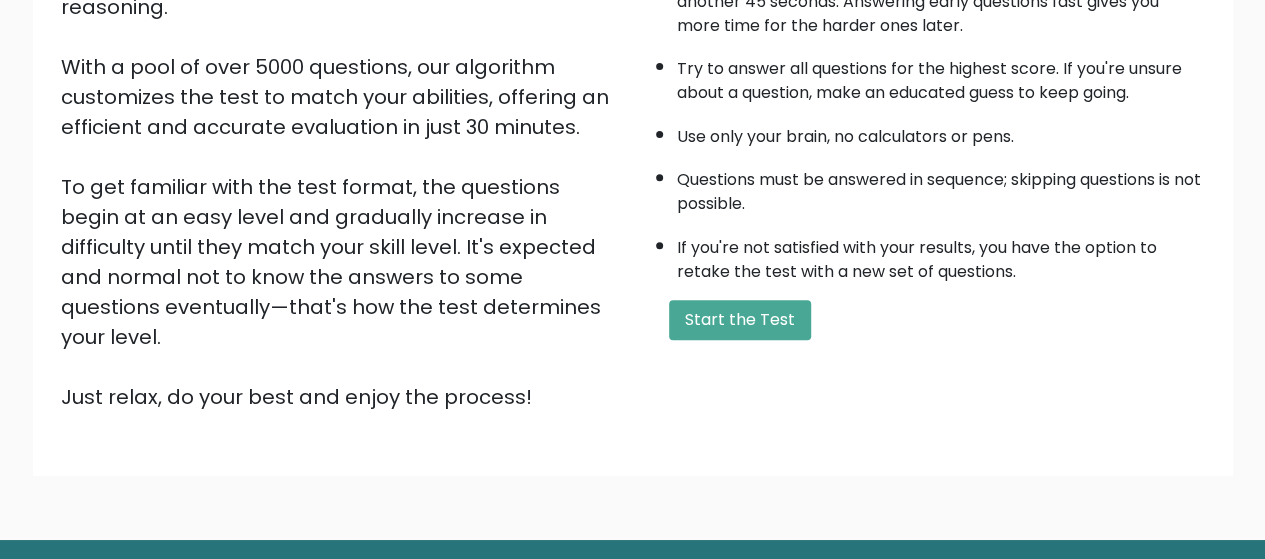 scroll, scrollTop: 356, scrollLeft: 0, axis: vertical 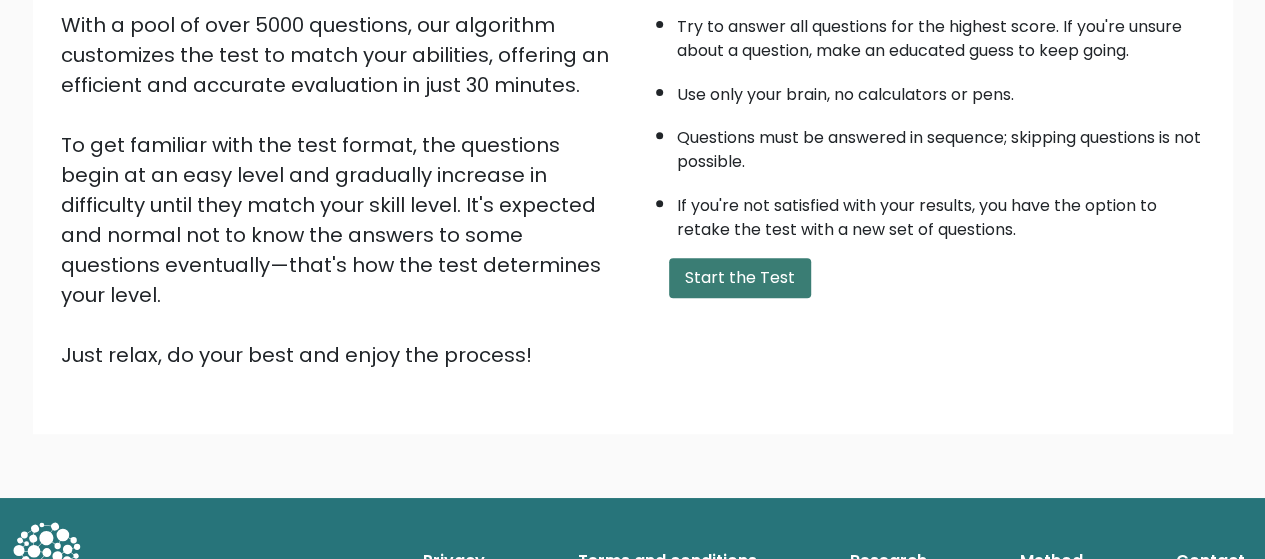 click on "Start the Test" at bounding box center [740, 278] 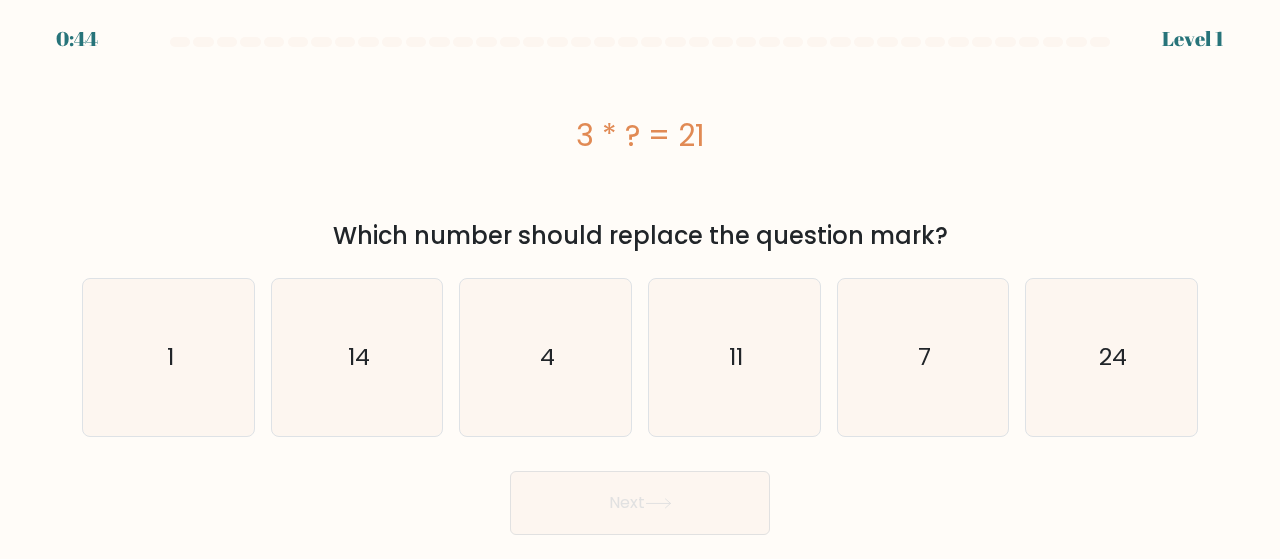 scroll, scrollTop: 0, scrollLeft: 0, axis: both 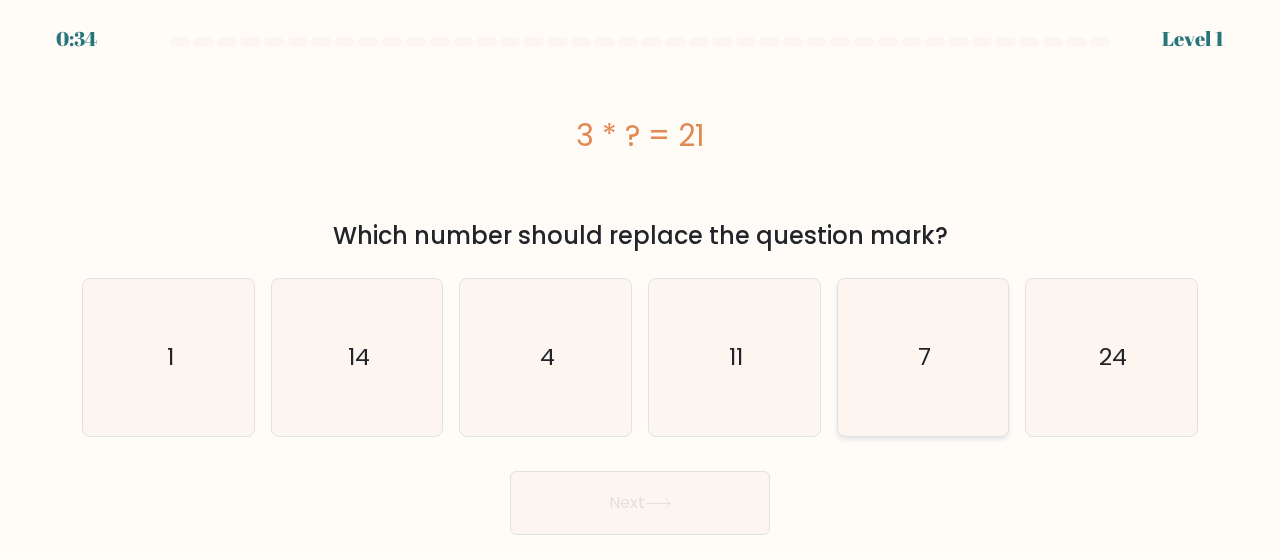 click on "7" 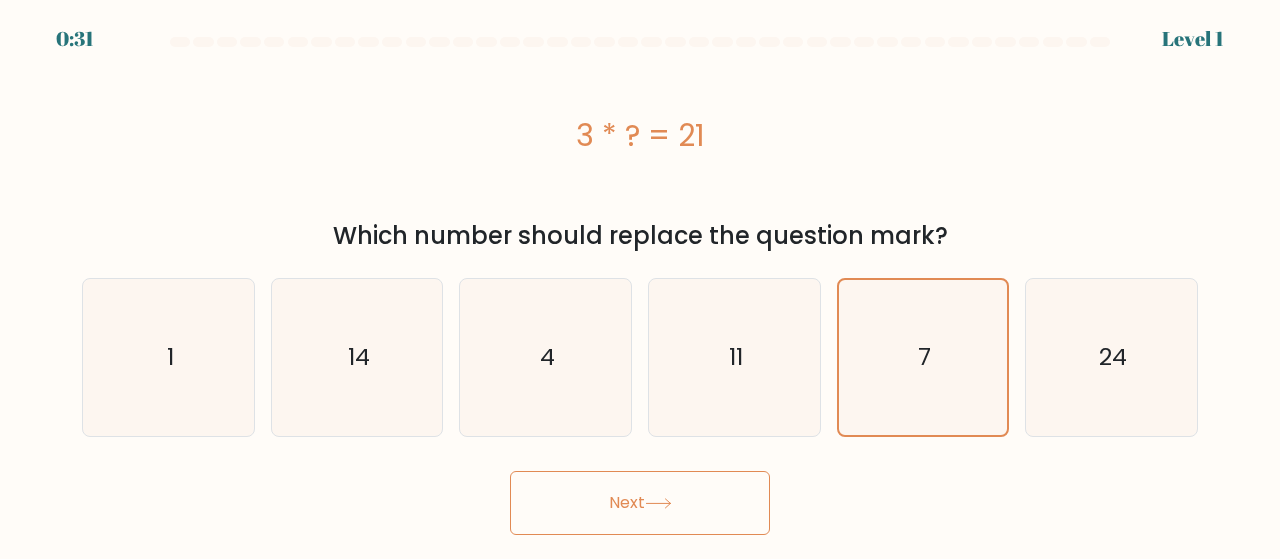 click on "Next" at bounding box center (640, 503) 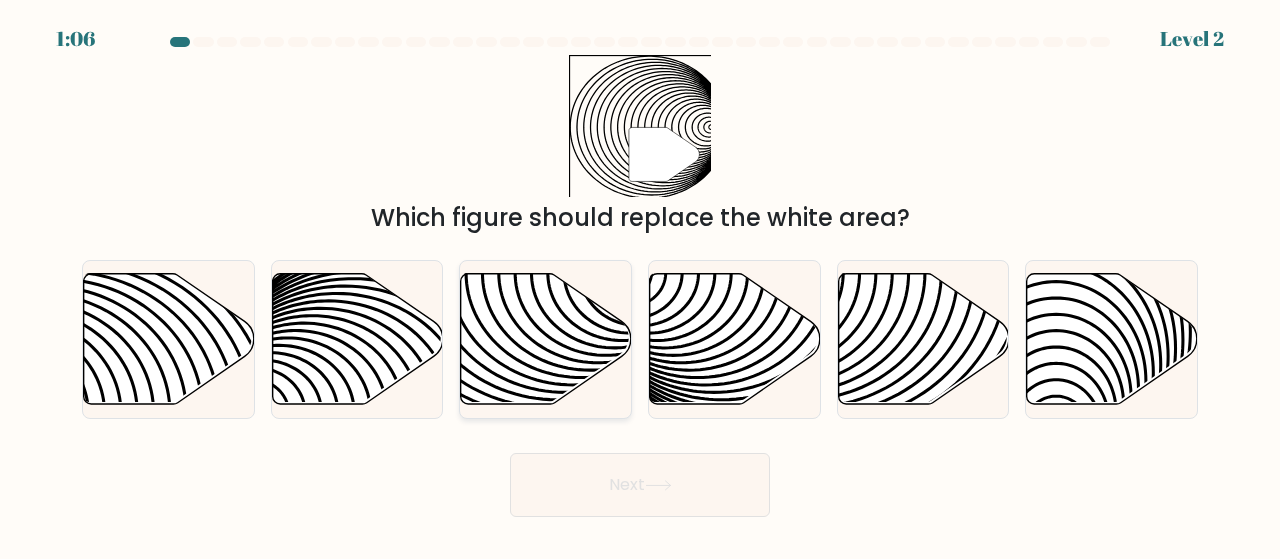 click 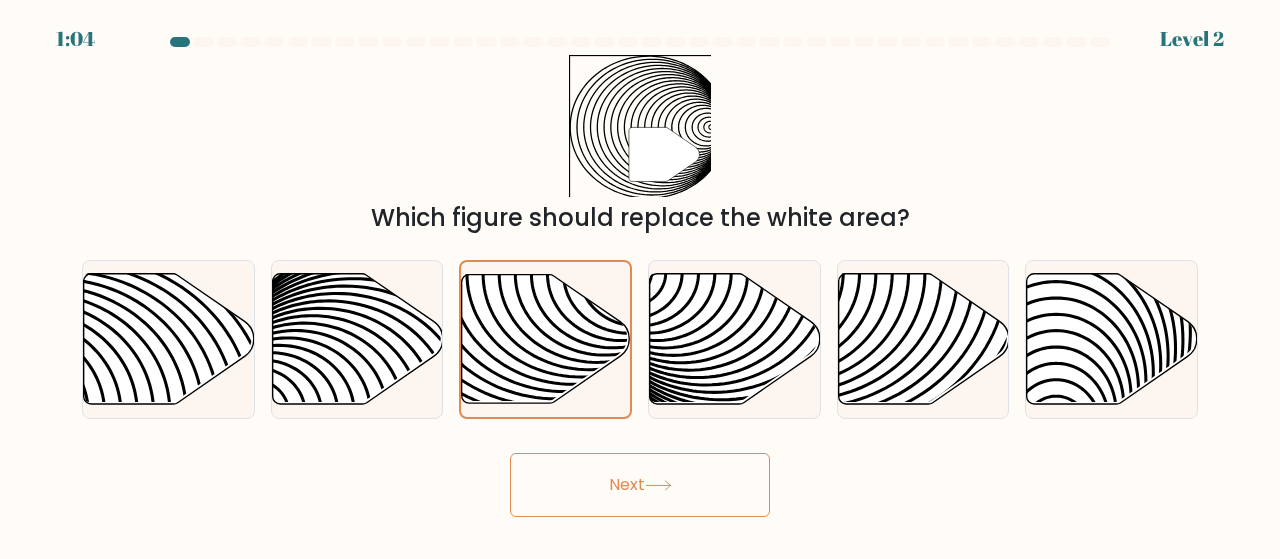 click on "Next" at bounding box center [640, 485] 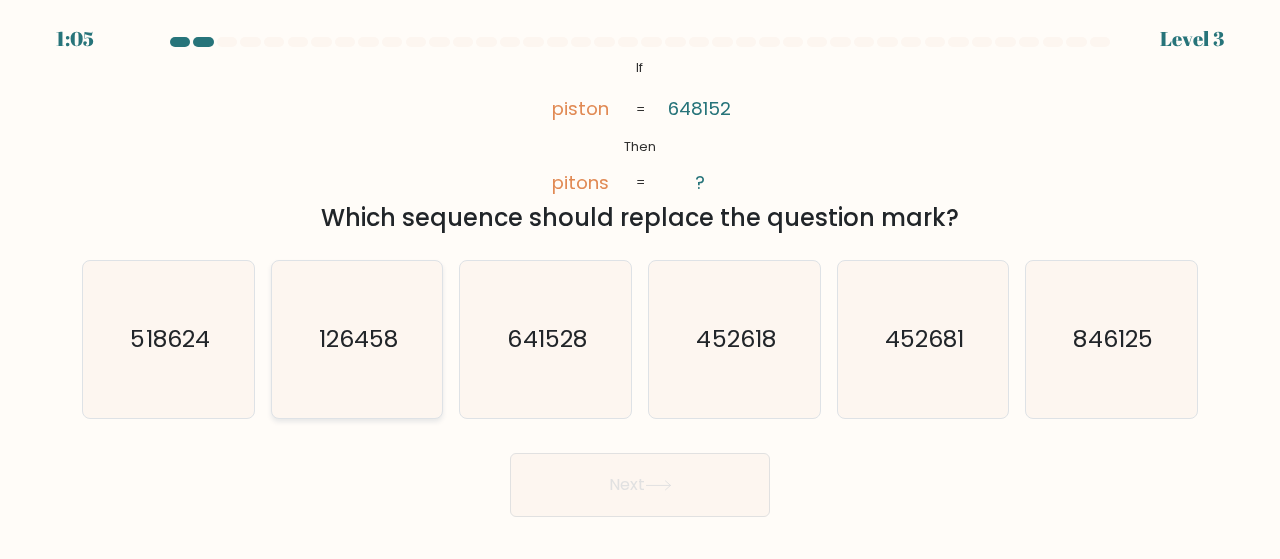 click on "126458" 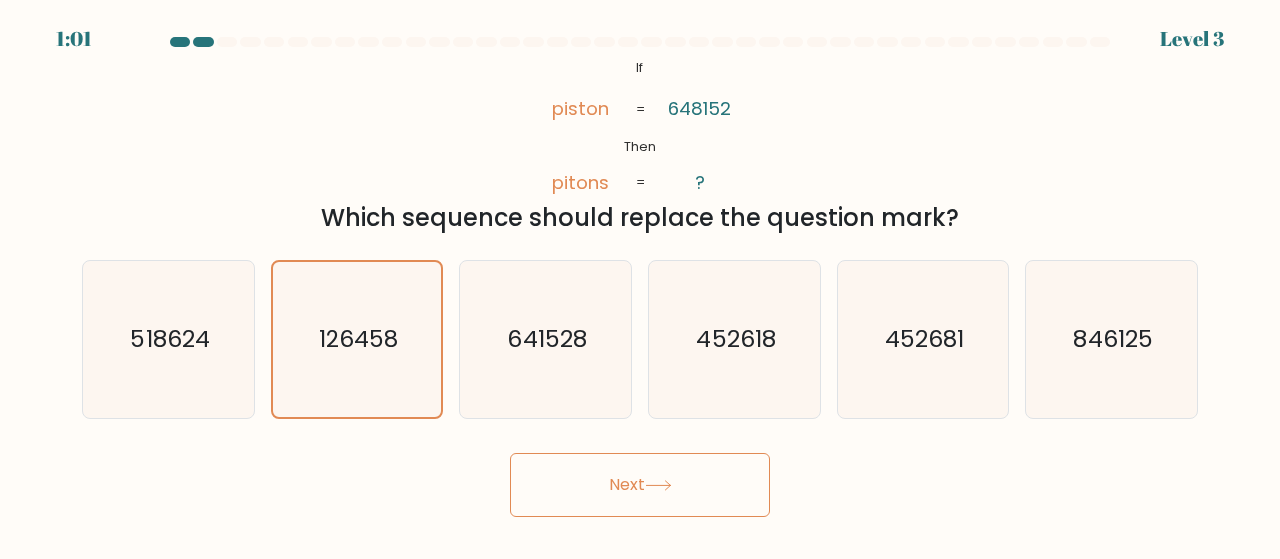 click on "Next" at bounding box center (640, 485) 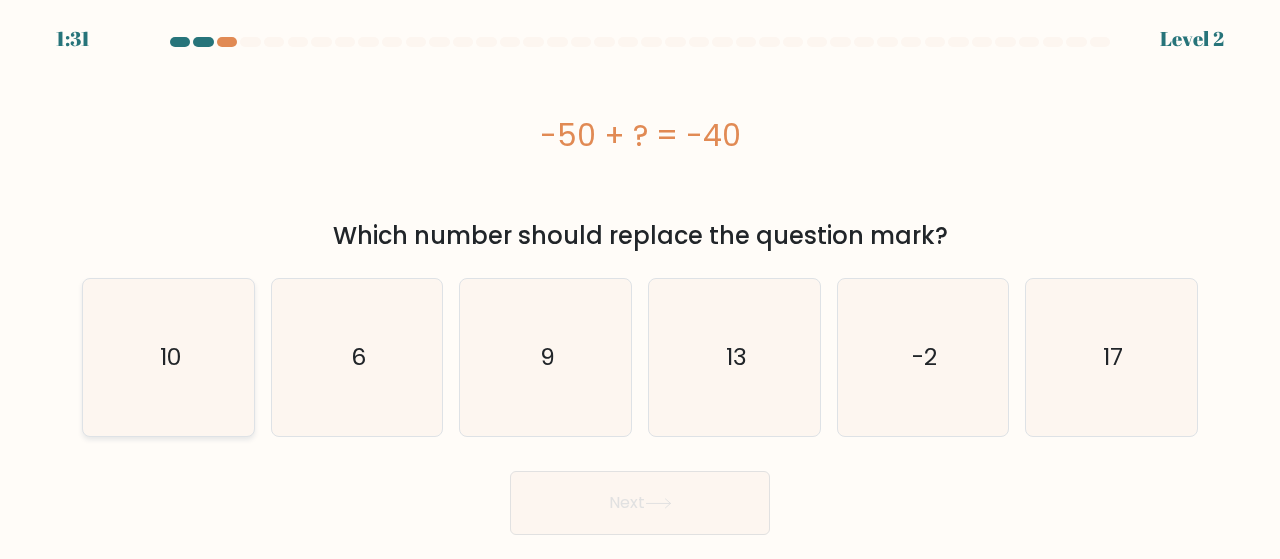 click on "10" 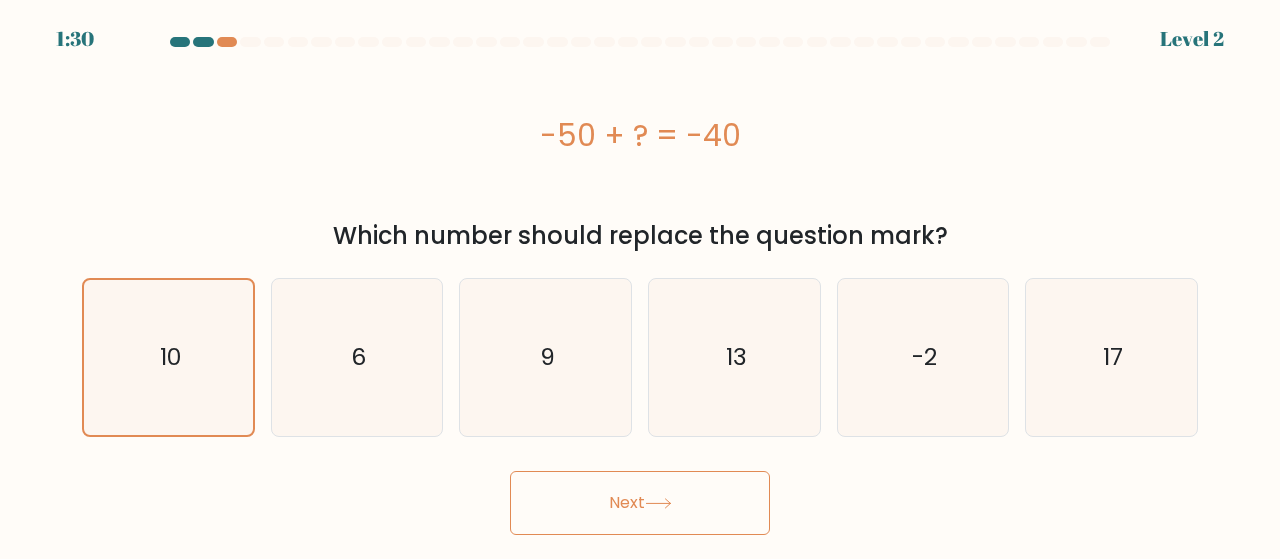 click on "Next" at bounding box center [640, 503] 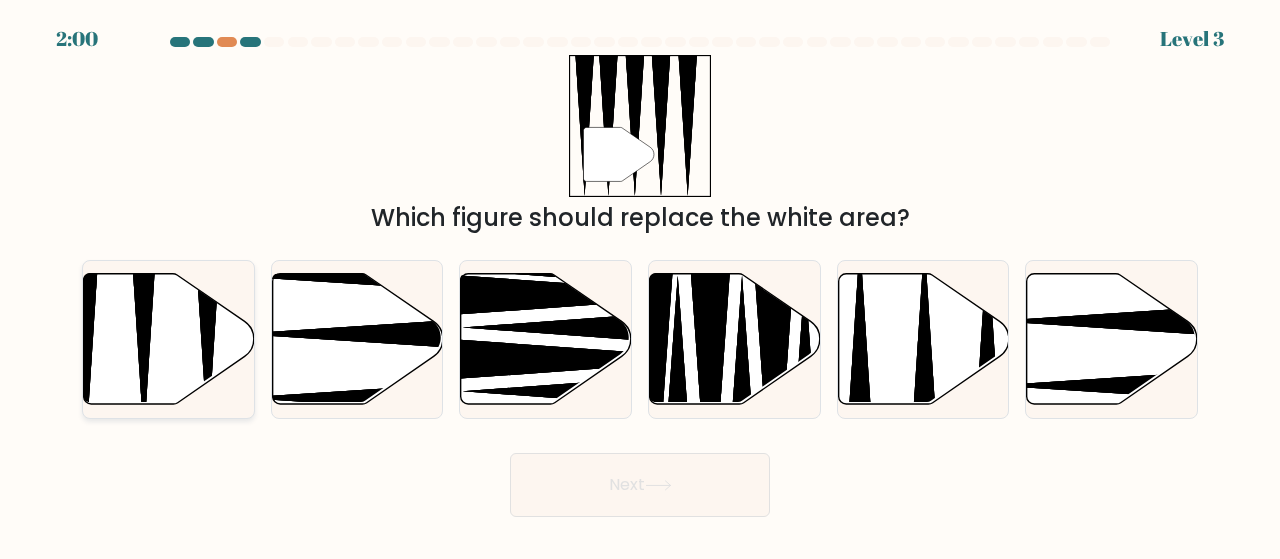 click 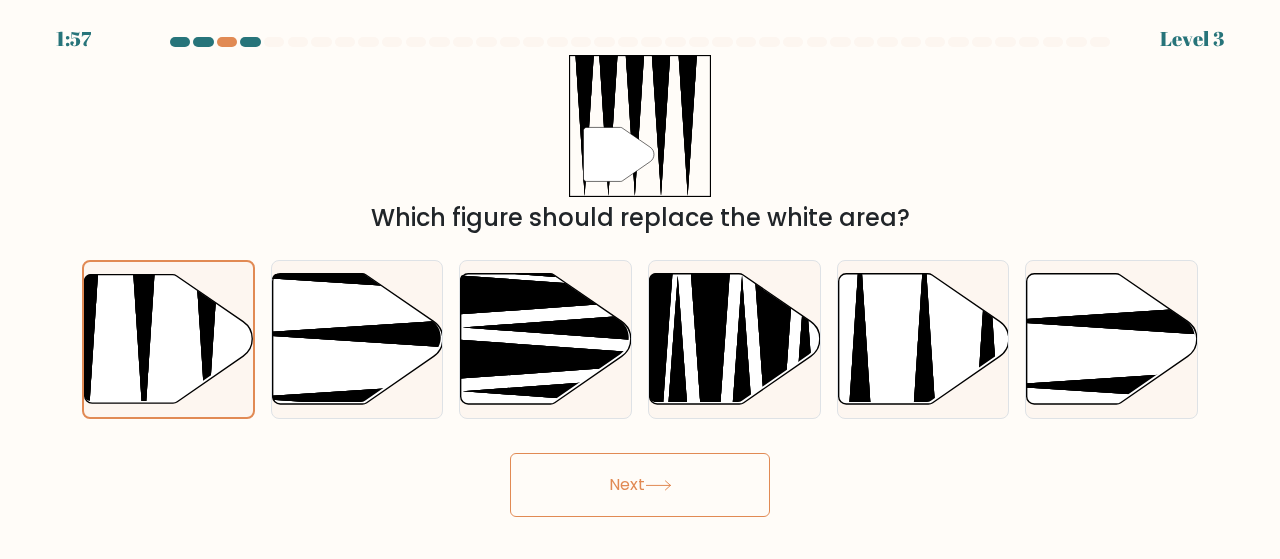 click on "Next" at bounding box center [640, 485] 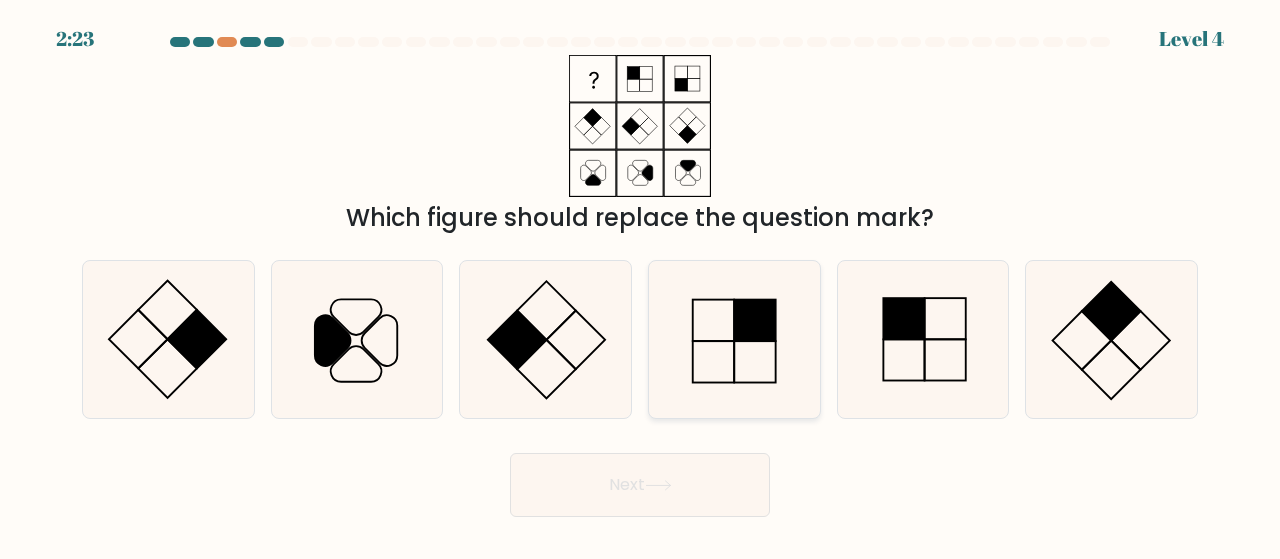 click 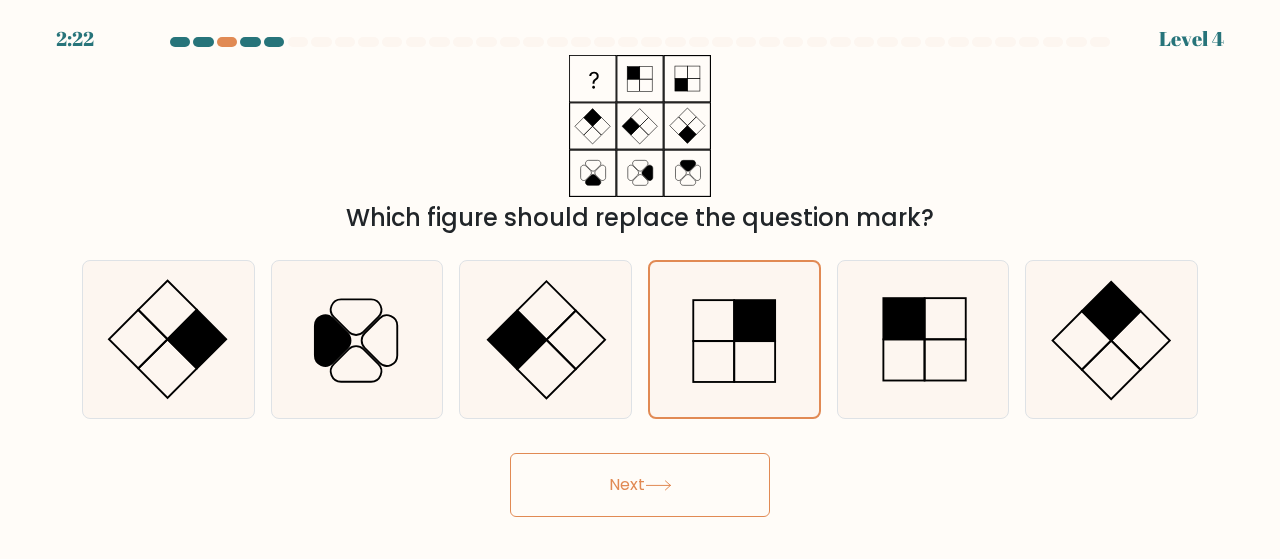 click on "Next" at bounding box center (640, 485) 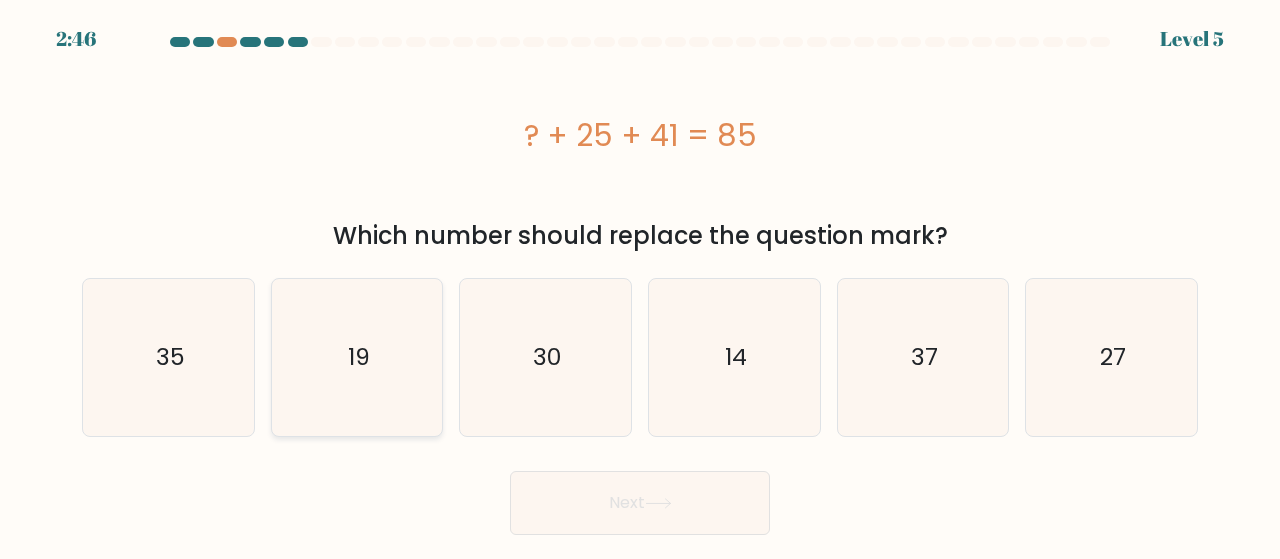 click on "19" 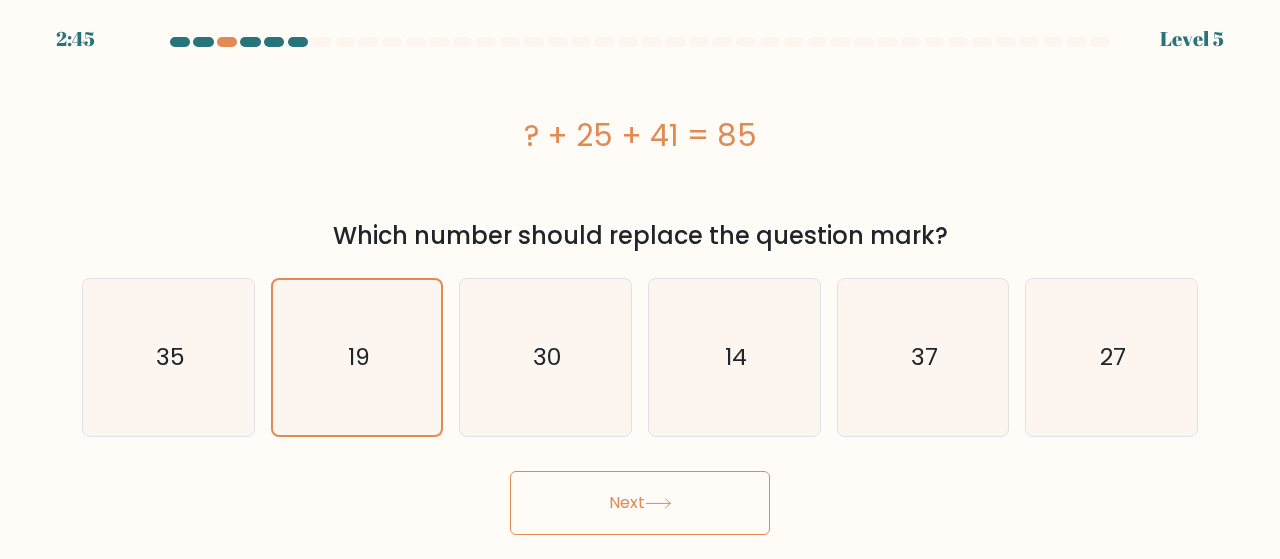 click on "Next" at bounding box center [640, 503] 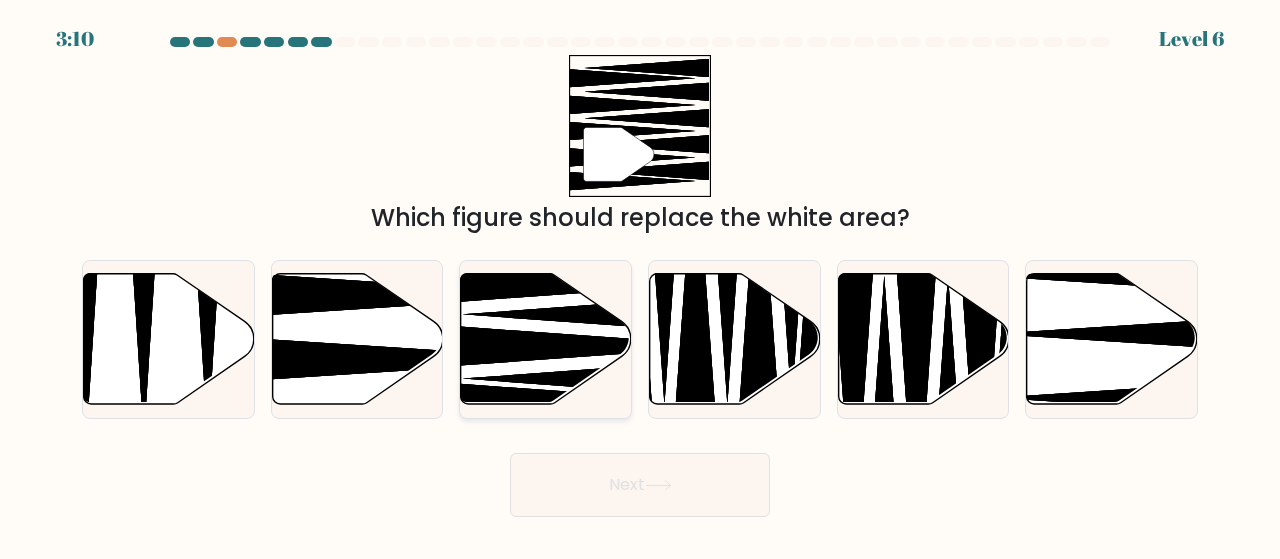 click 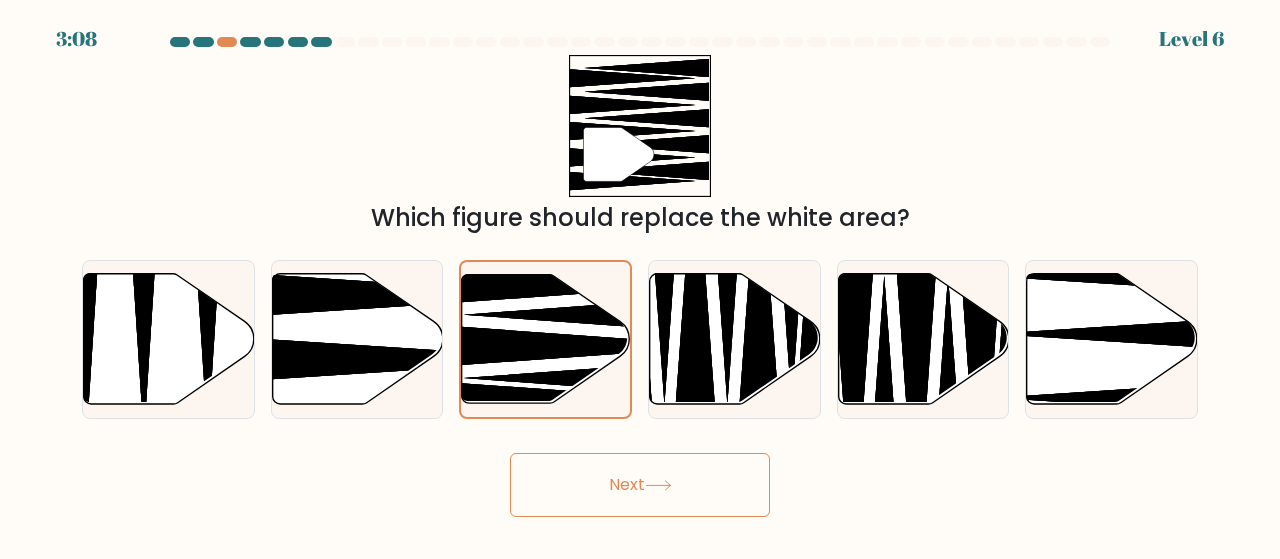 click on "Next" at bounding box center (640, 485) 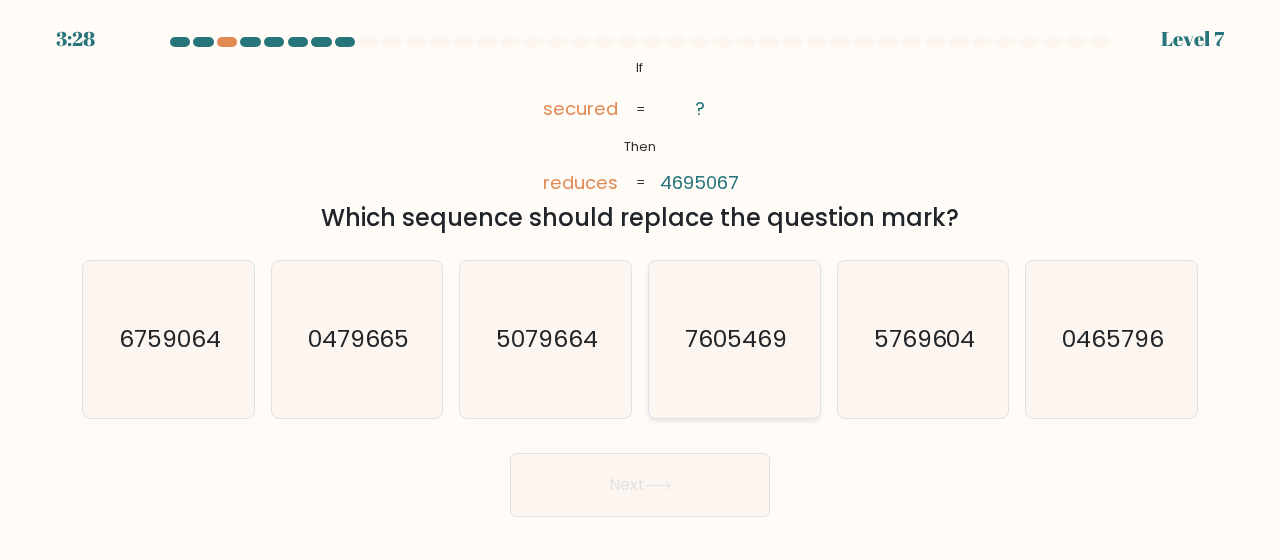 click on "7605469" 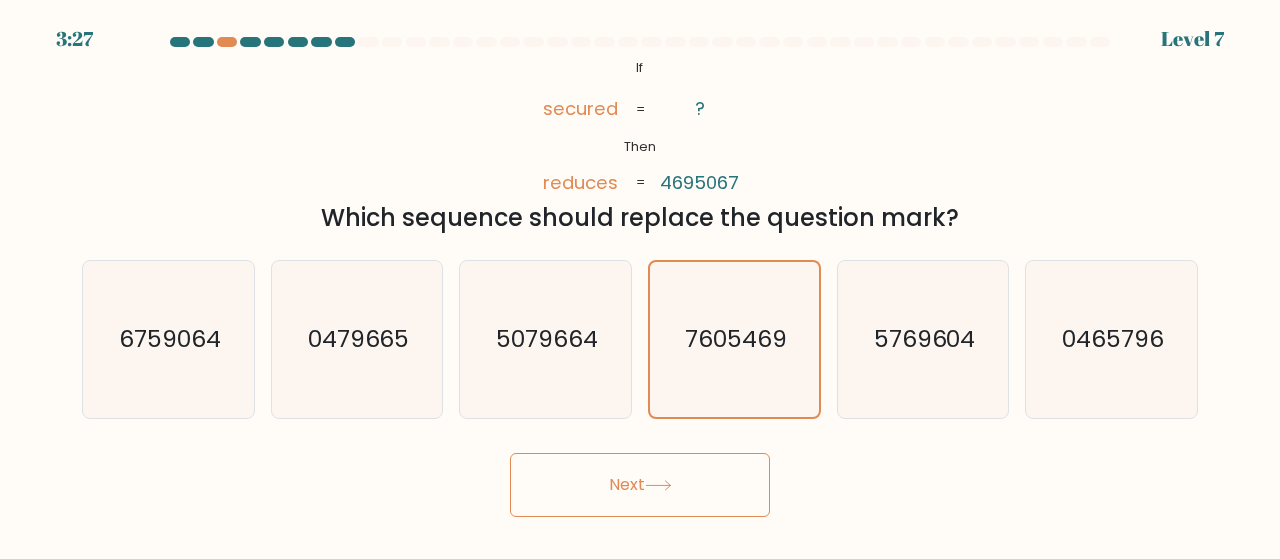 click on "Next" at bounding box center (640, 485) 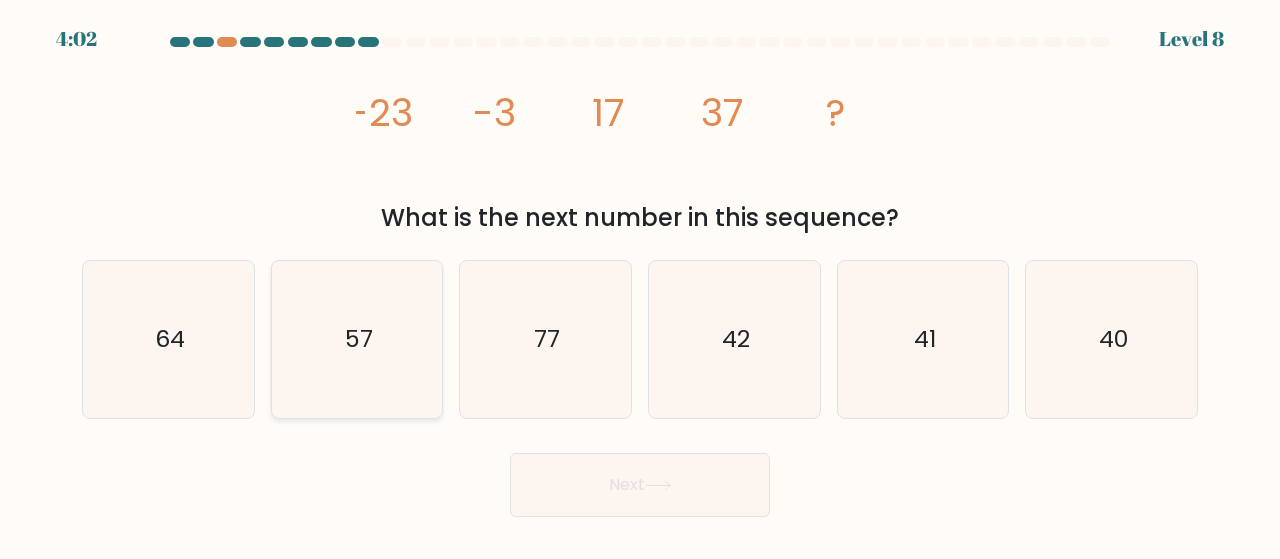 click on "57" 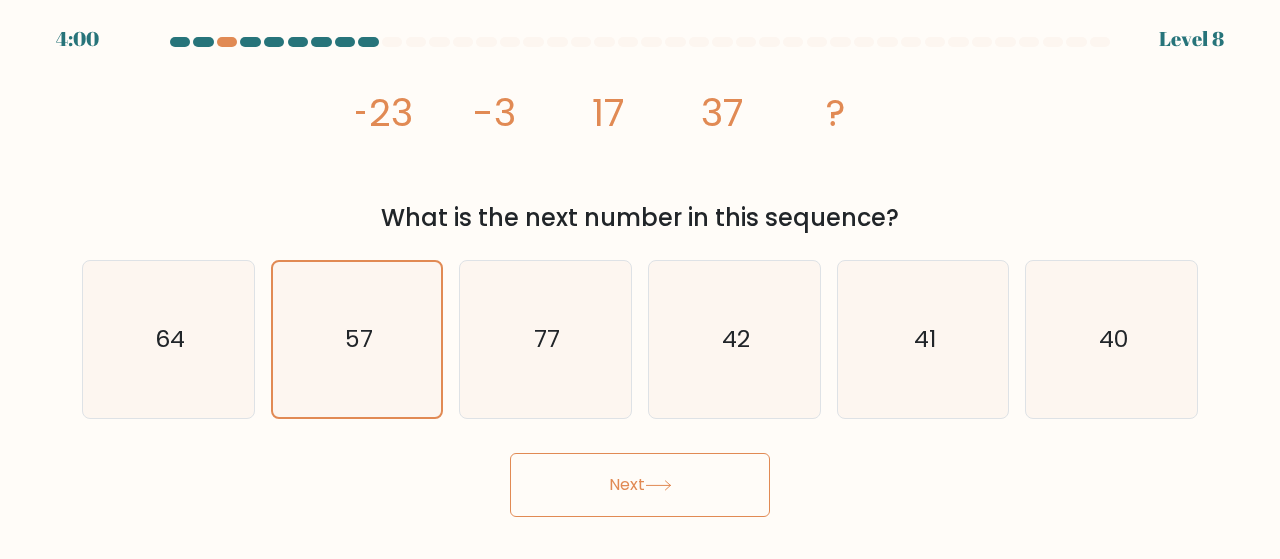 click on "Next" at bounding box center [640, 485] 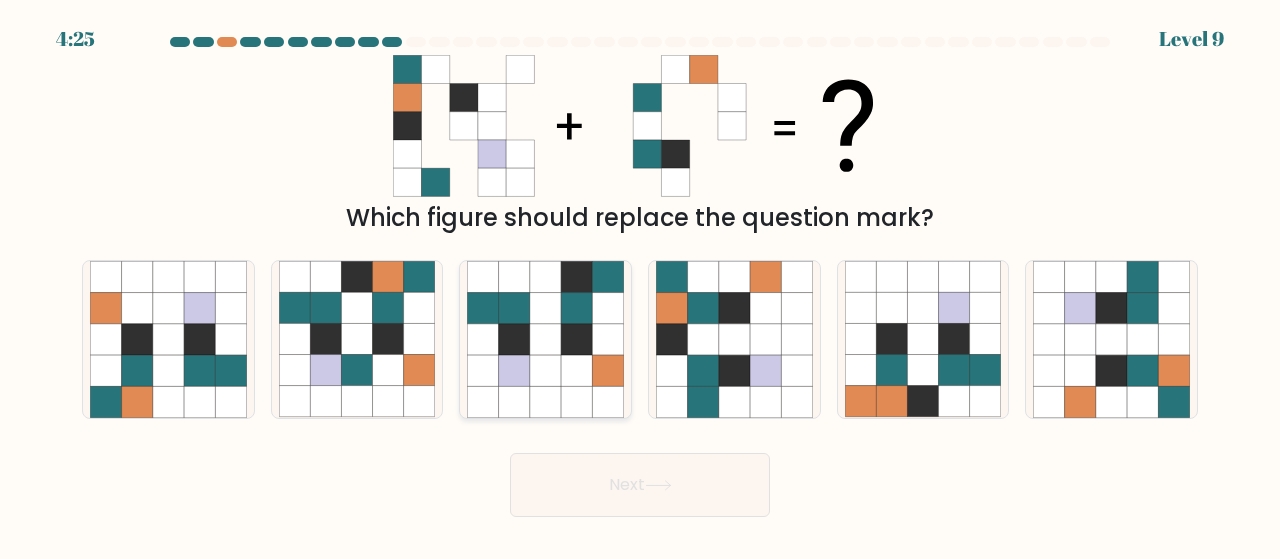 click 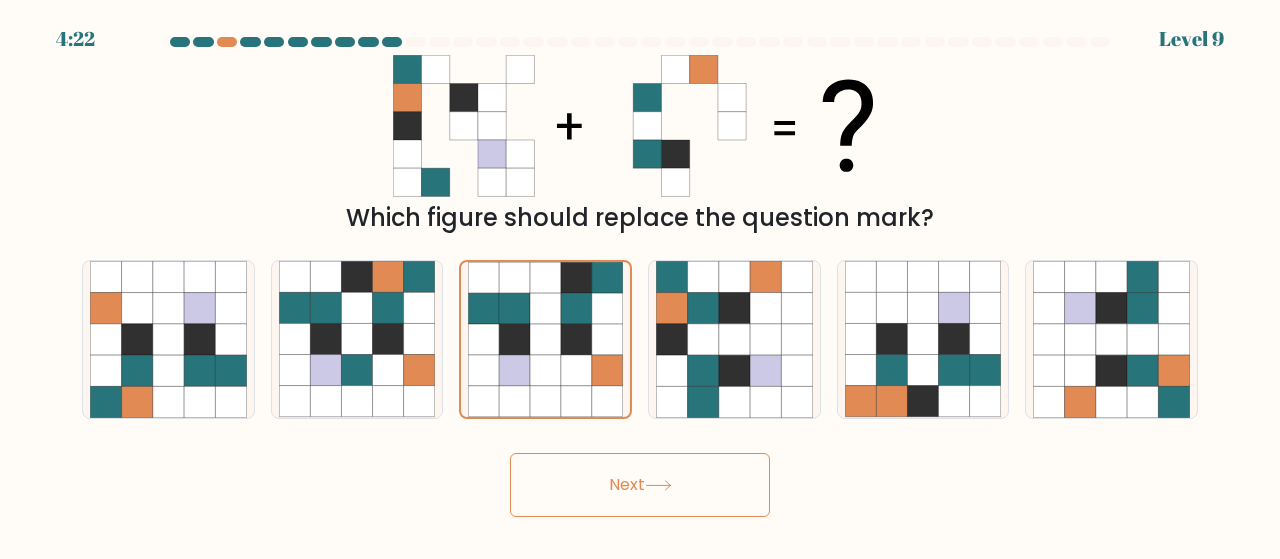 click on "Next" at bounding box center (640, 485) 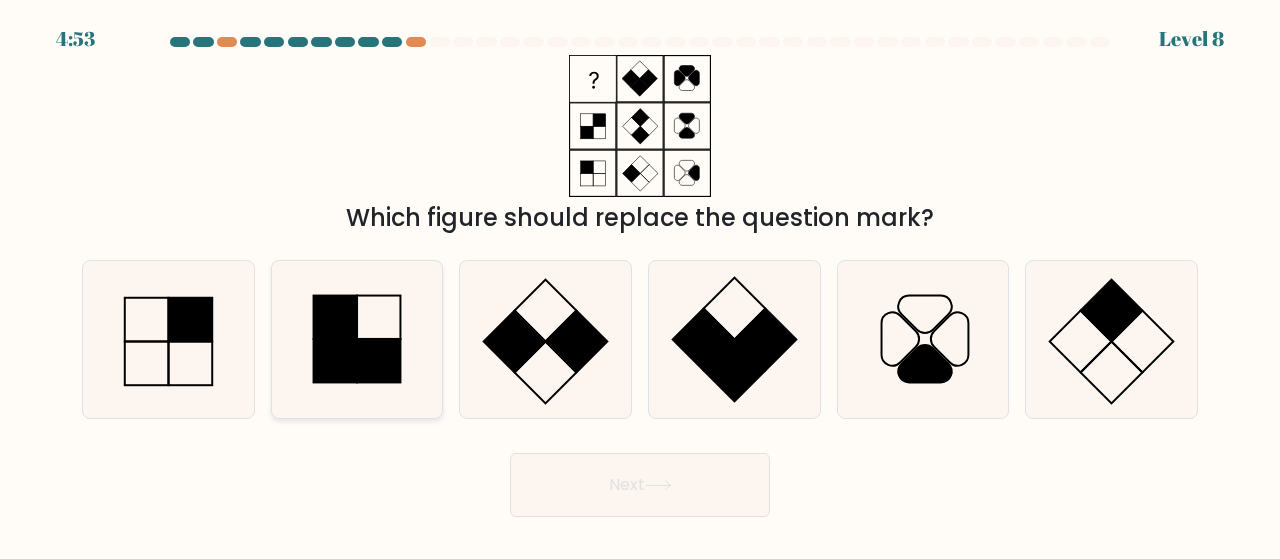 click 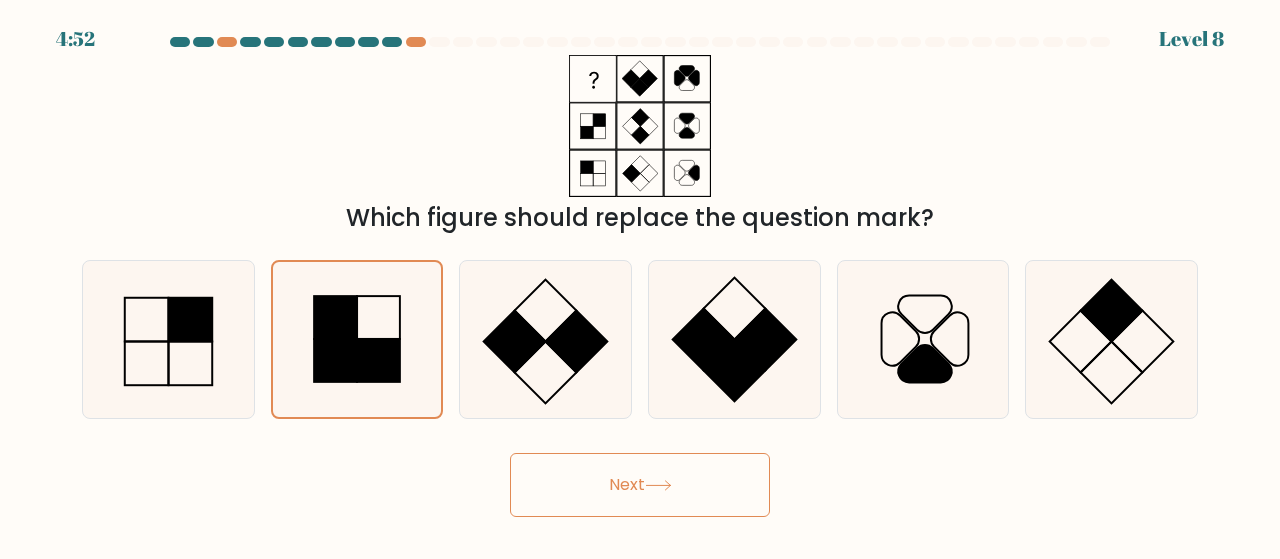 click 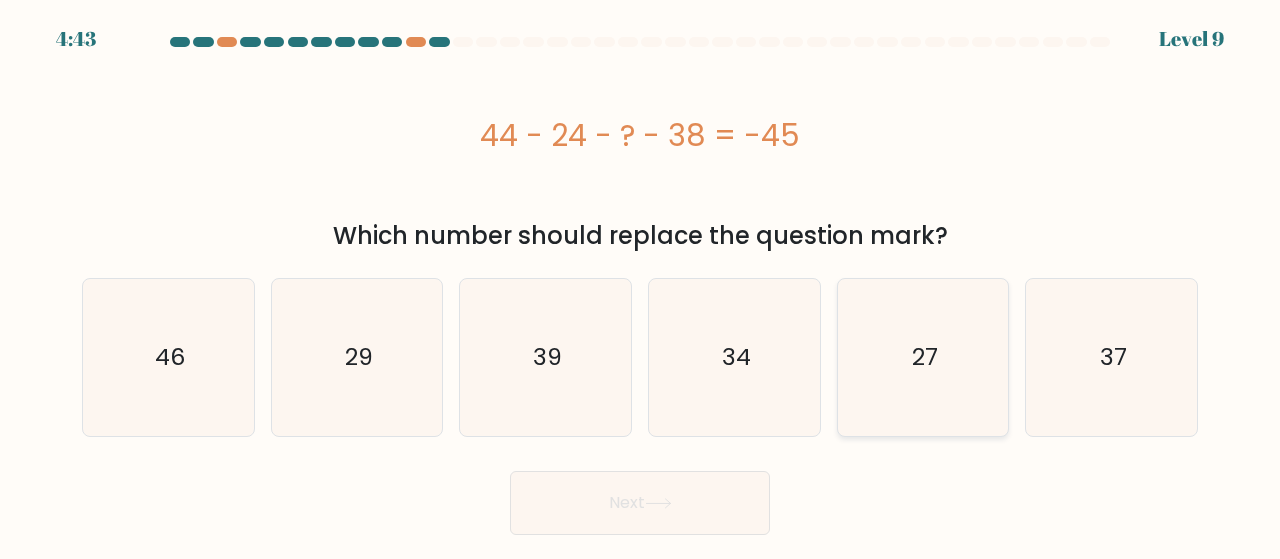 click on "27" 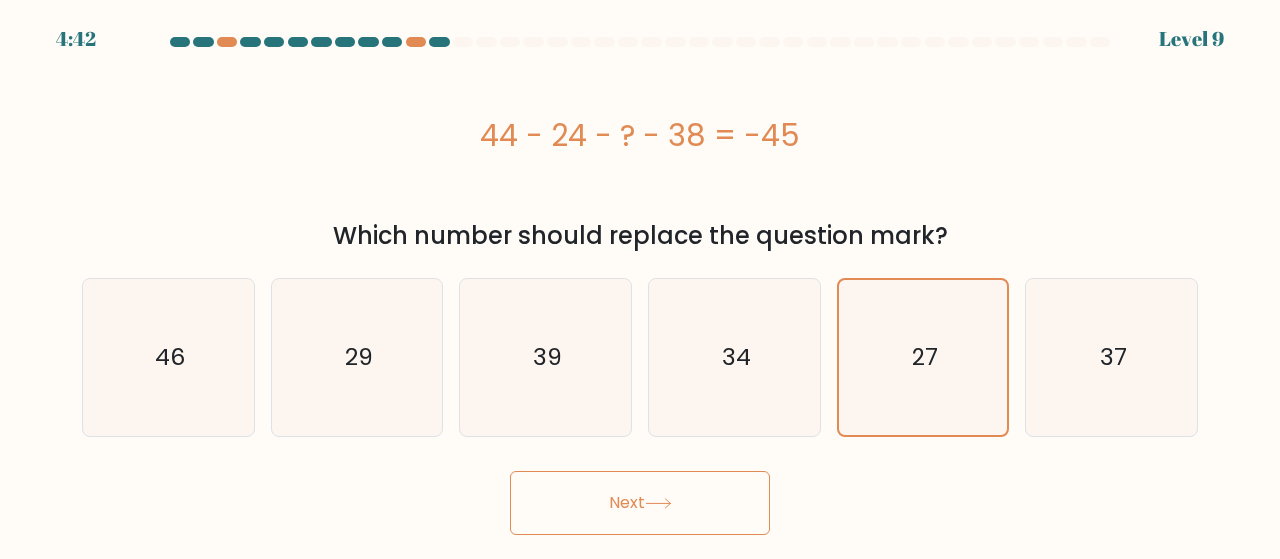 click on "Next" at bounding box center [640, 503] 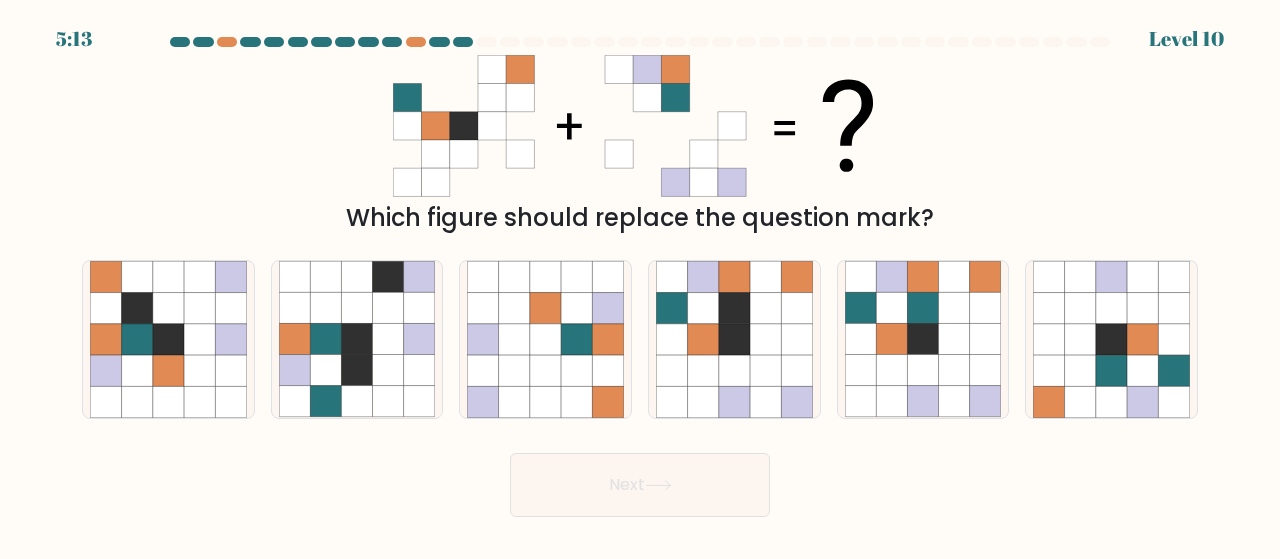 drag, startPoint x: 766, startPoint y: 461, endPoint x: 820, endPoint y: 598, distance: 147.25827 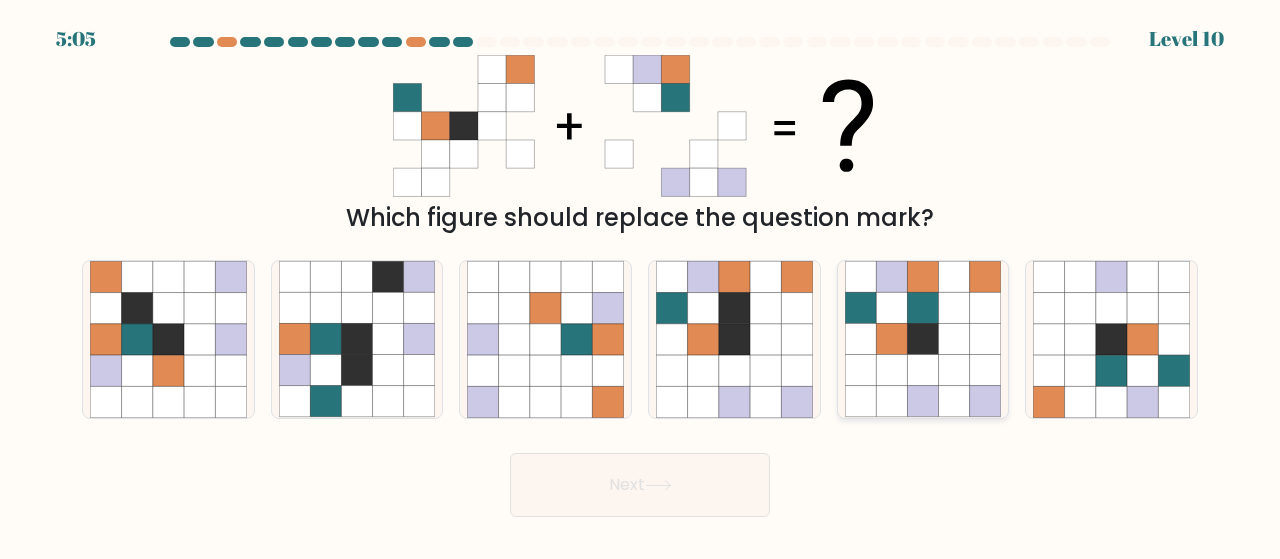 click 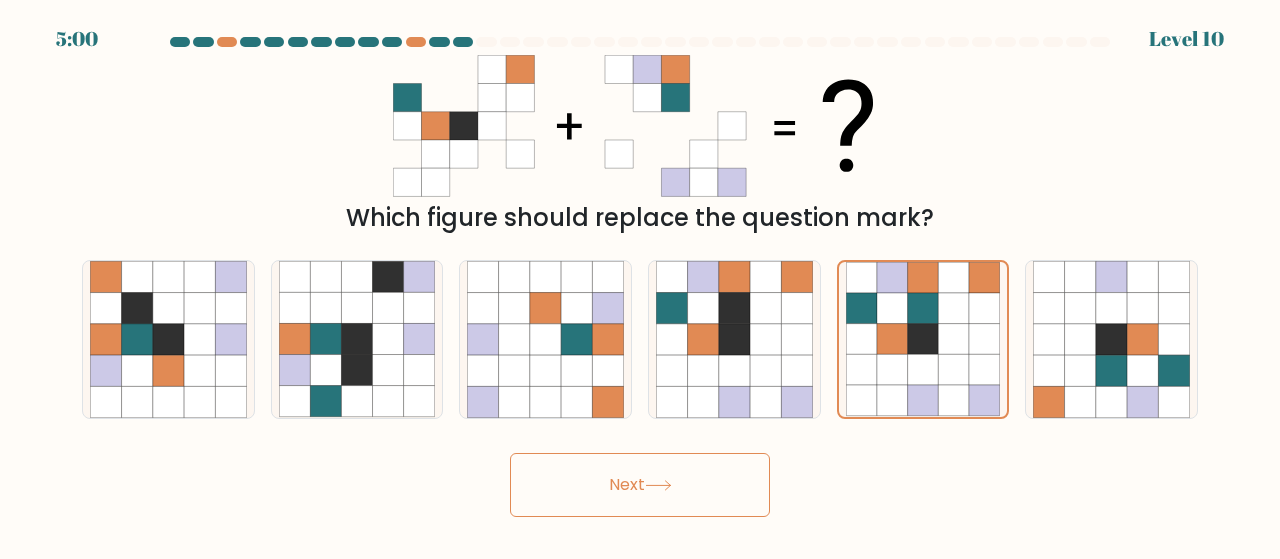 click on "Next" at bounding box center (640, 485) 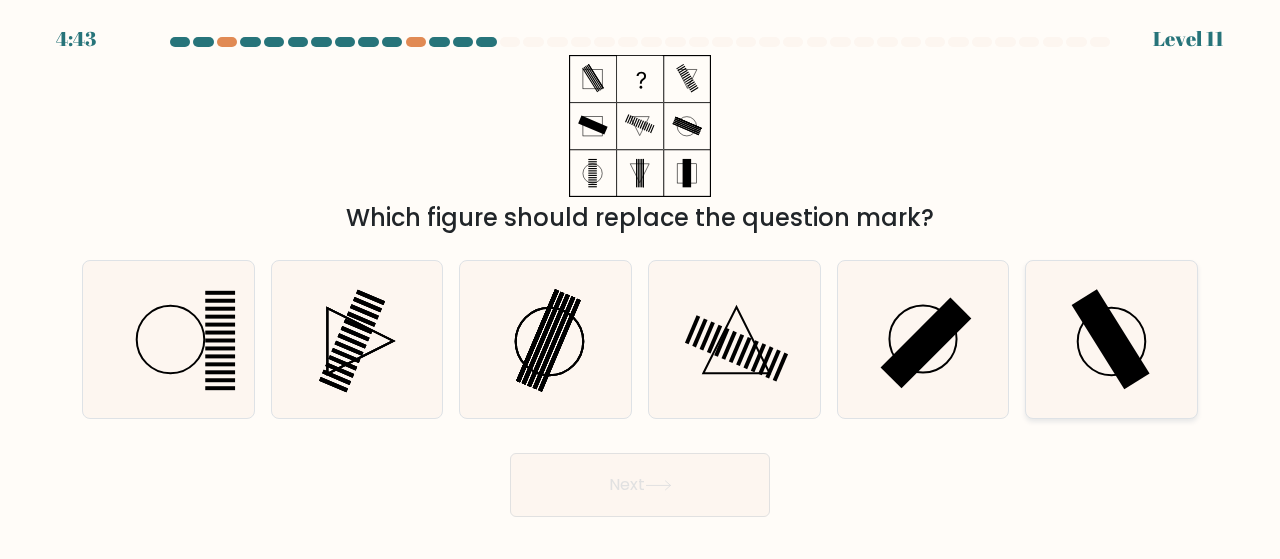 click 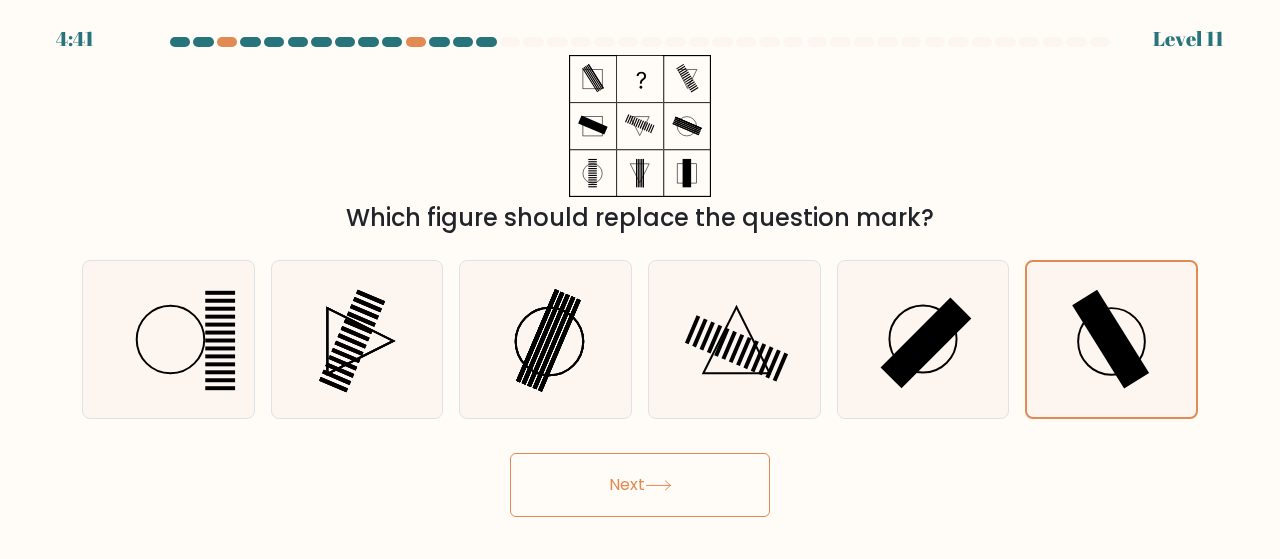 click on "Next" at bounding box center [640, 485] 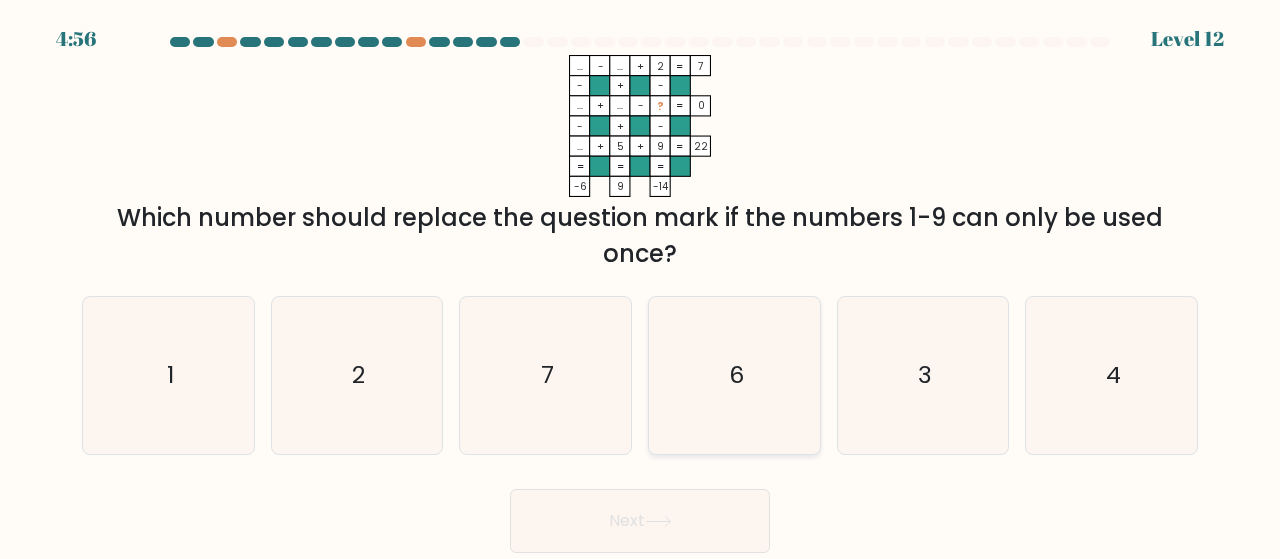 click on "6" 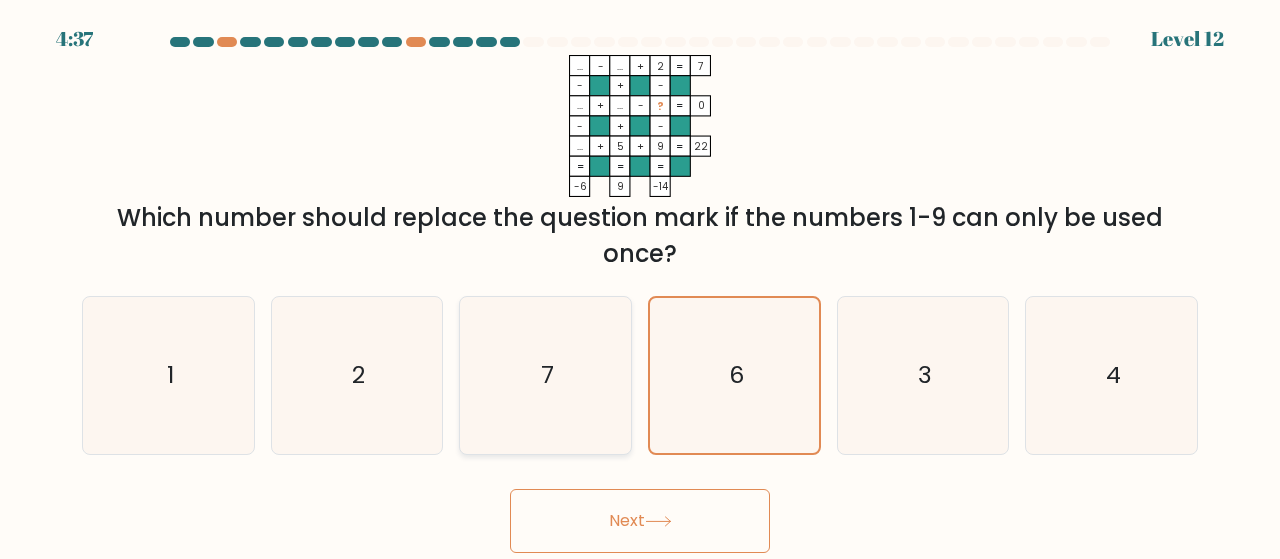 click on "7" 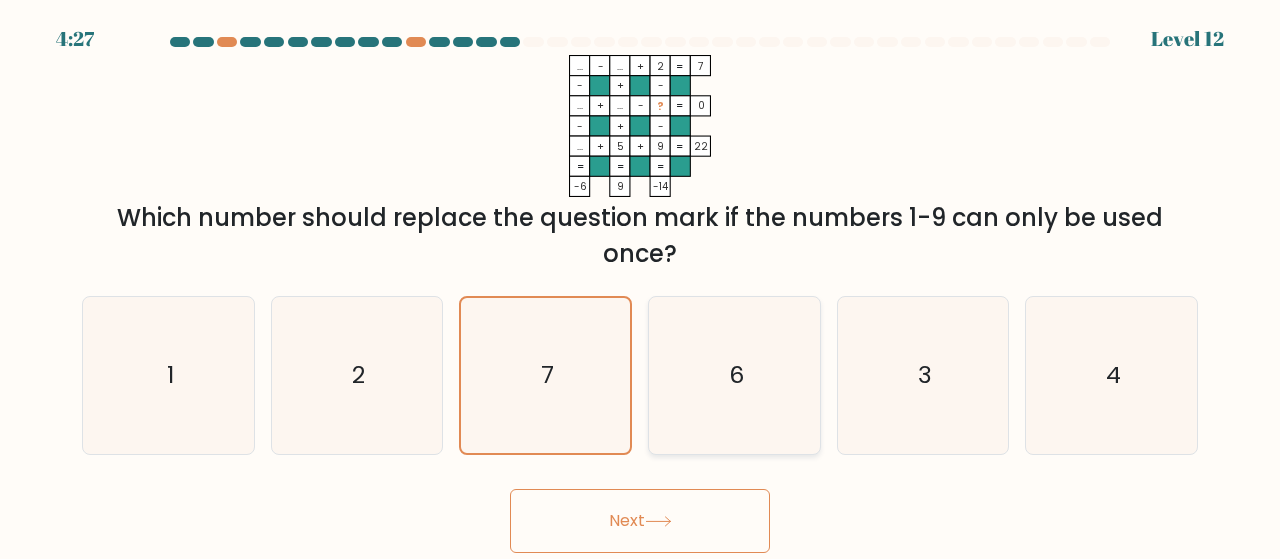 click on "6" 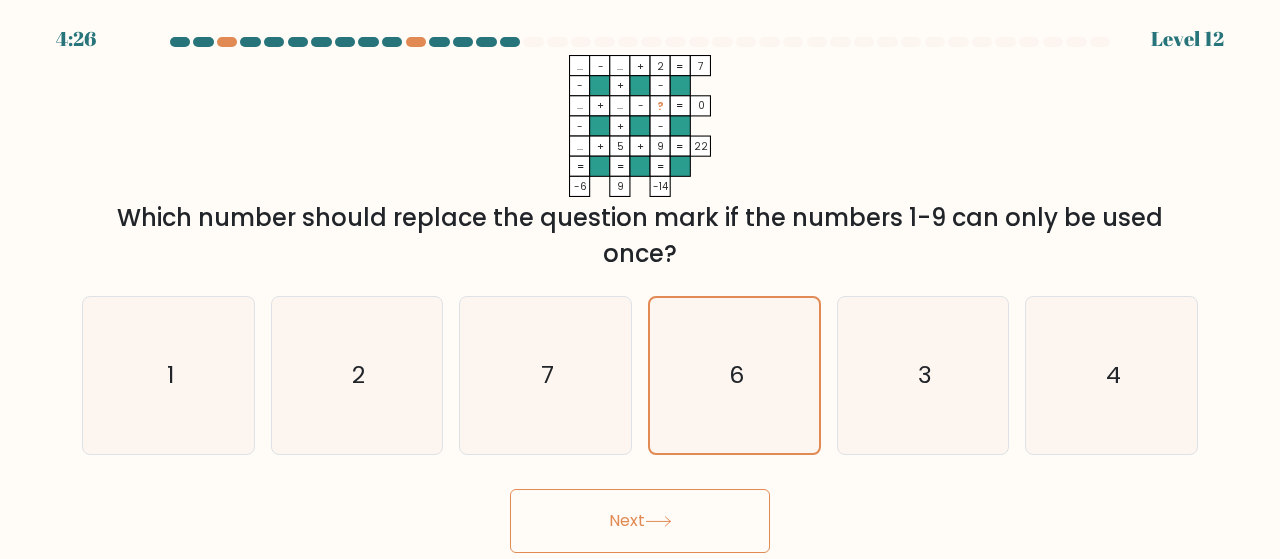 click on "Next" at bounding box center [640, 521] 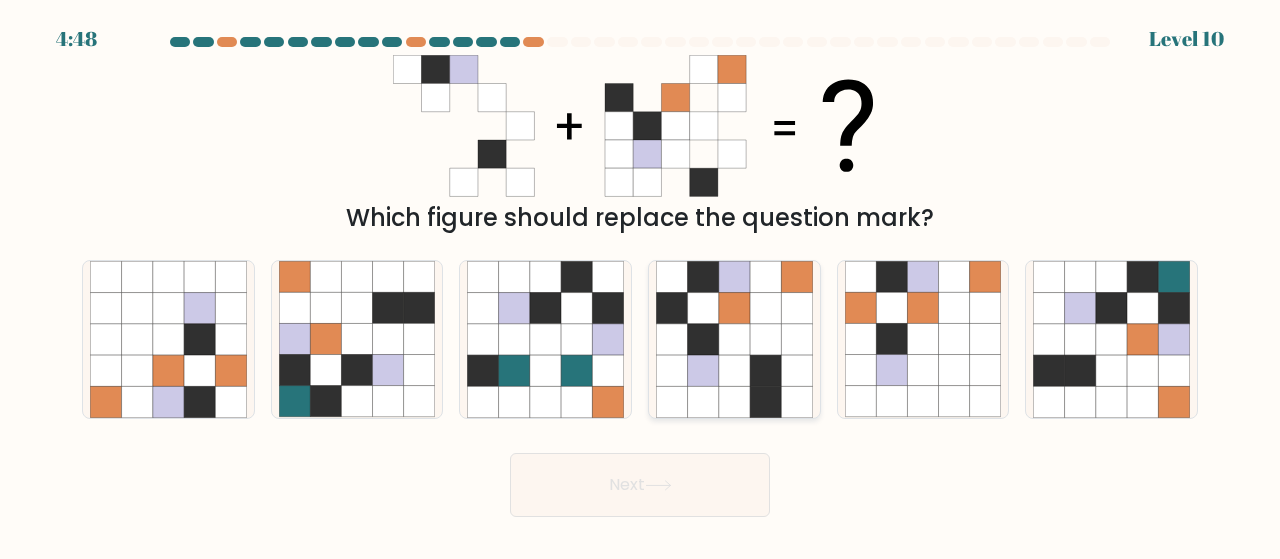 click 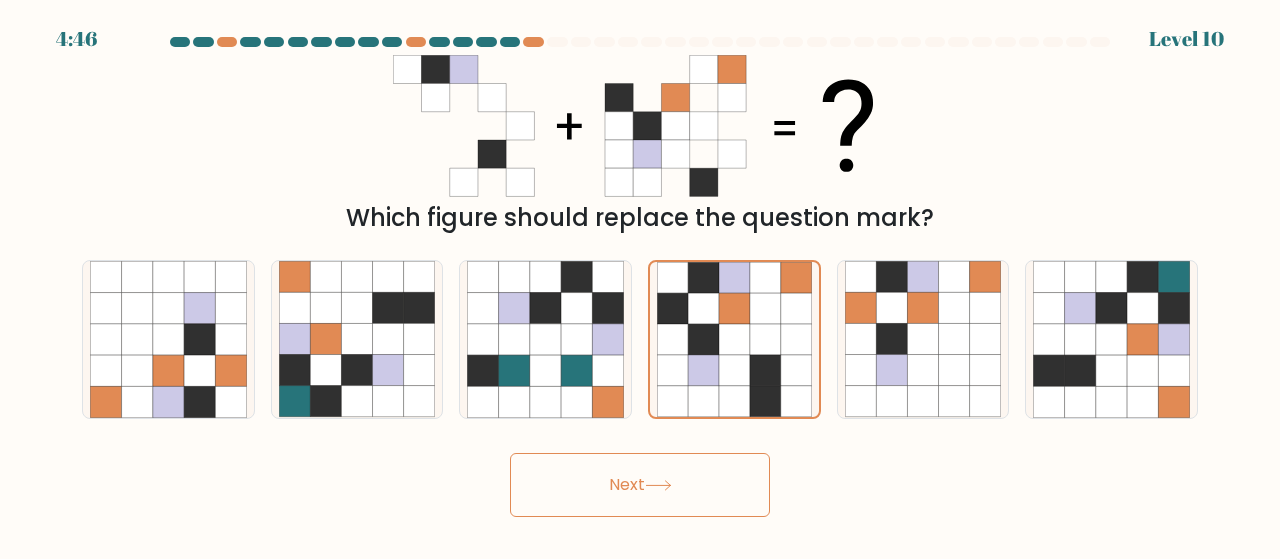 click on "Next" at bounding box center [640, 485] 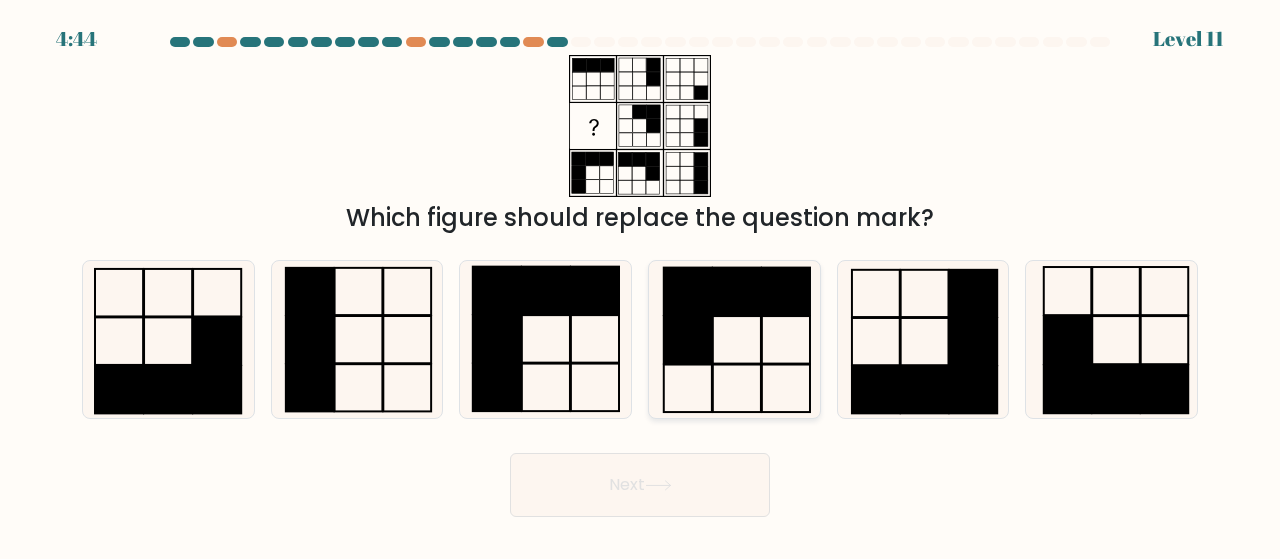 click 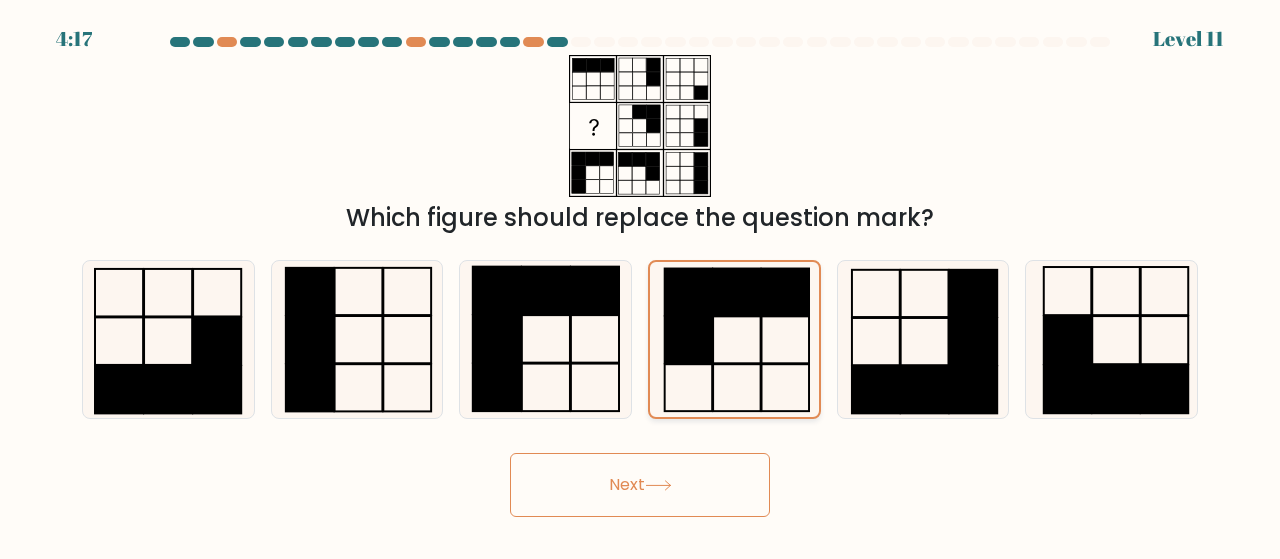 click 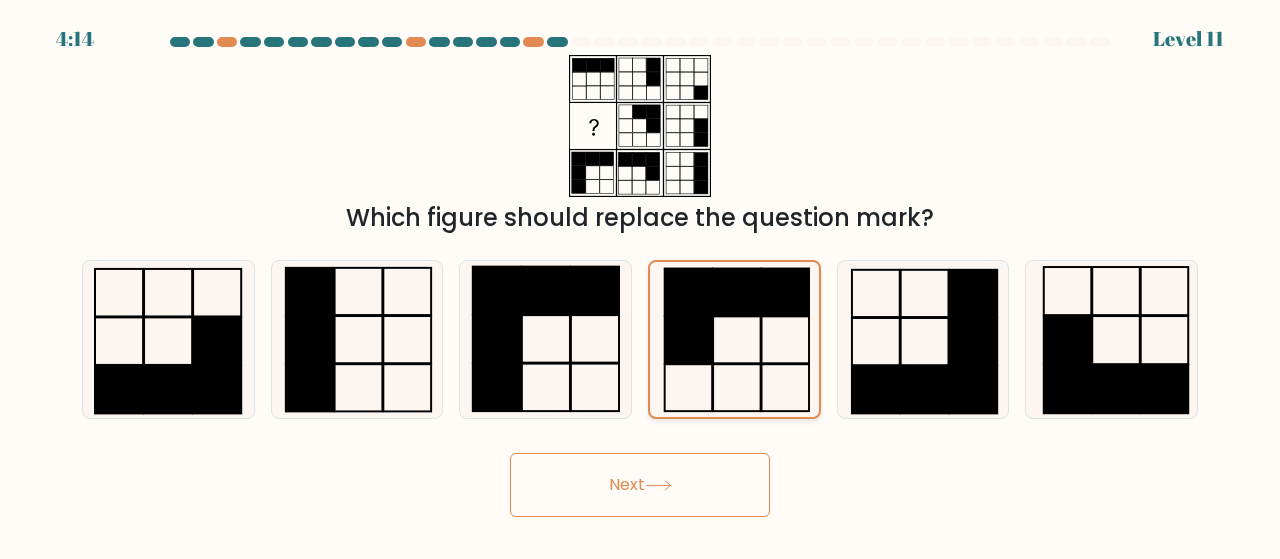 click 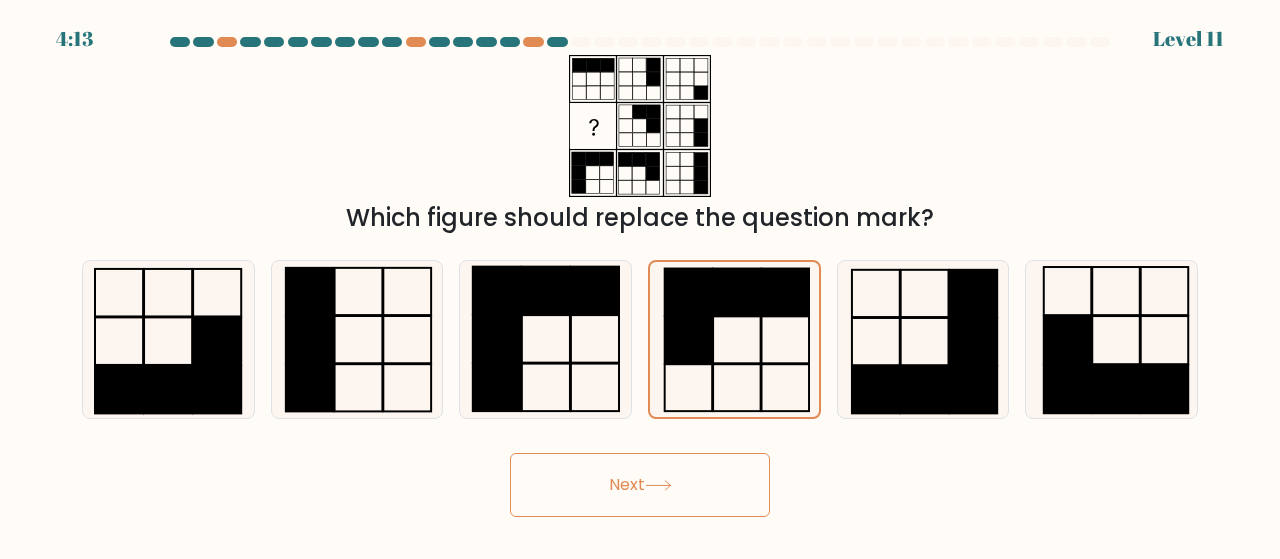 click on "Next" at bounding box center (640, 485) 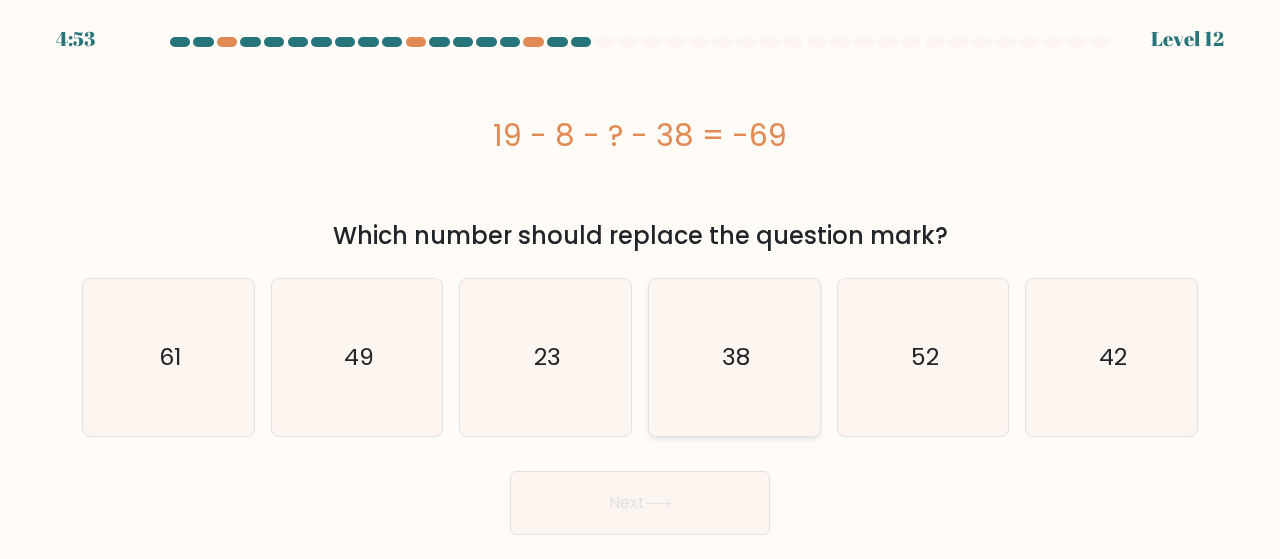click on "38" 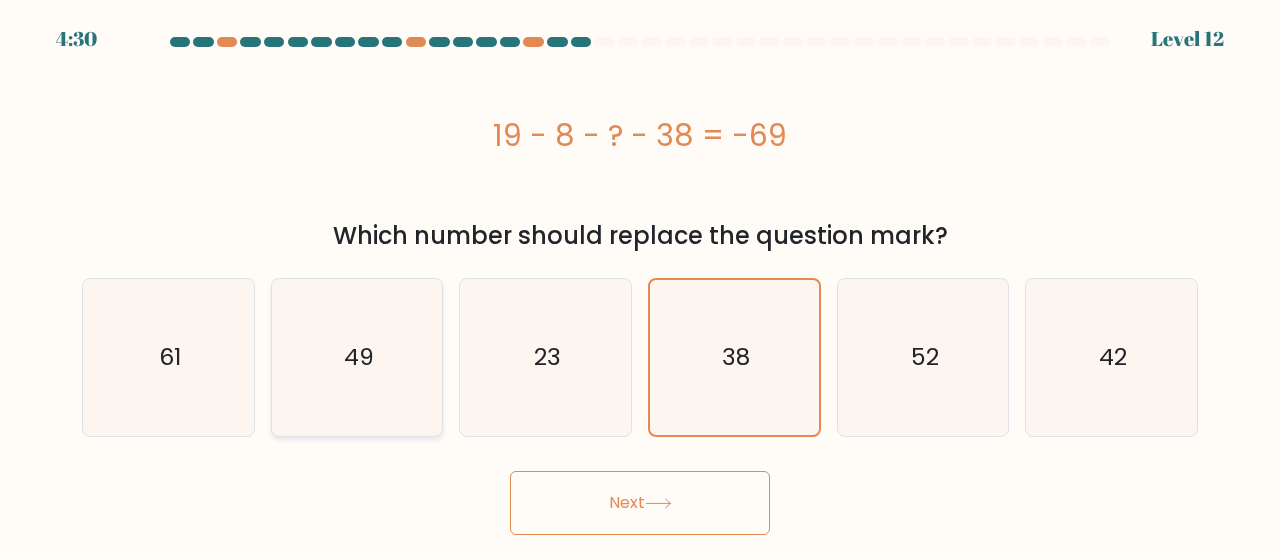 click on "49" 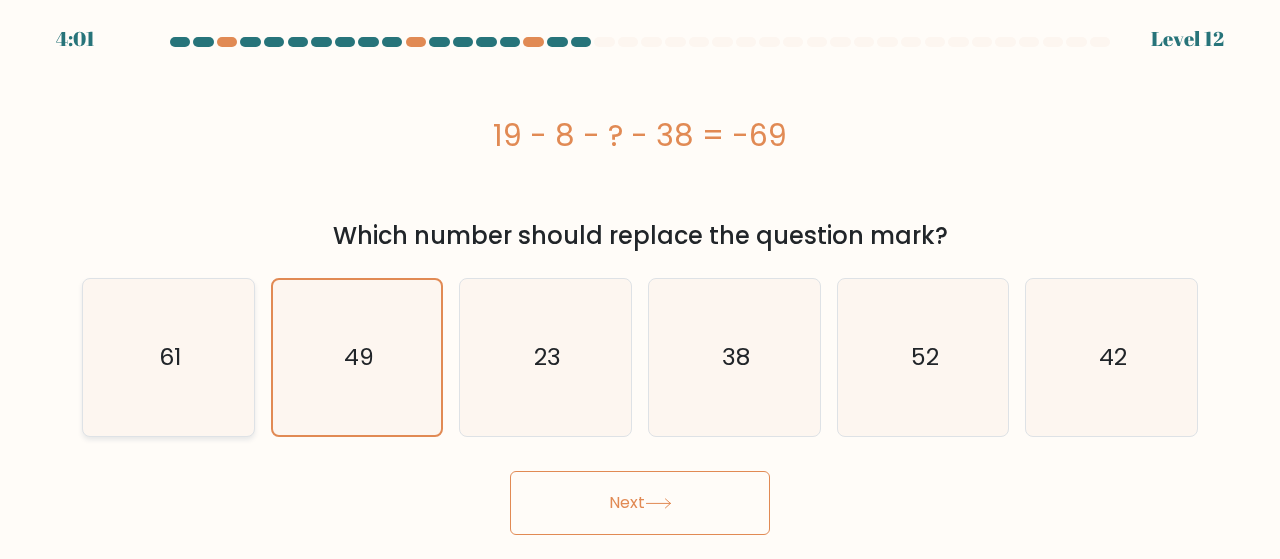 click on "61" 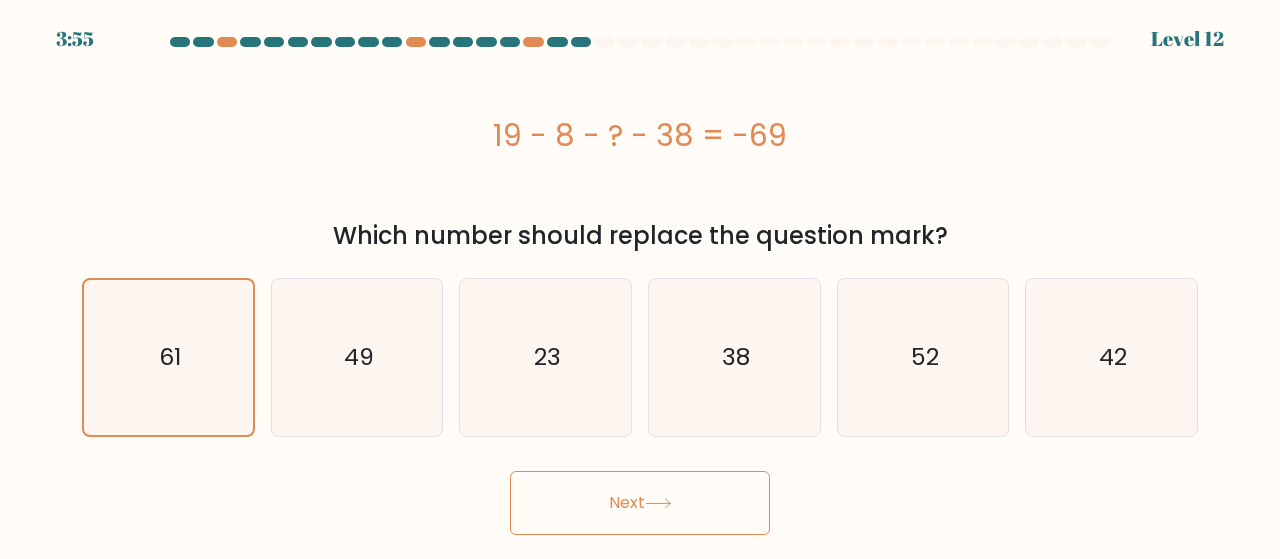 click on "Next" at bounding box center [640, 503] 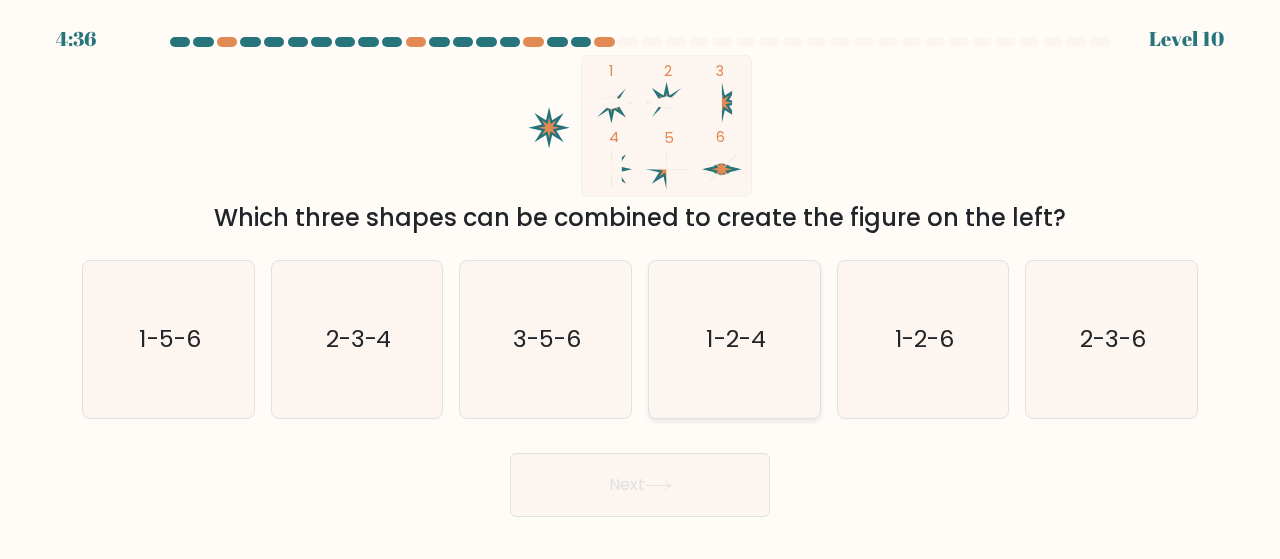 click on "1-2-4" 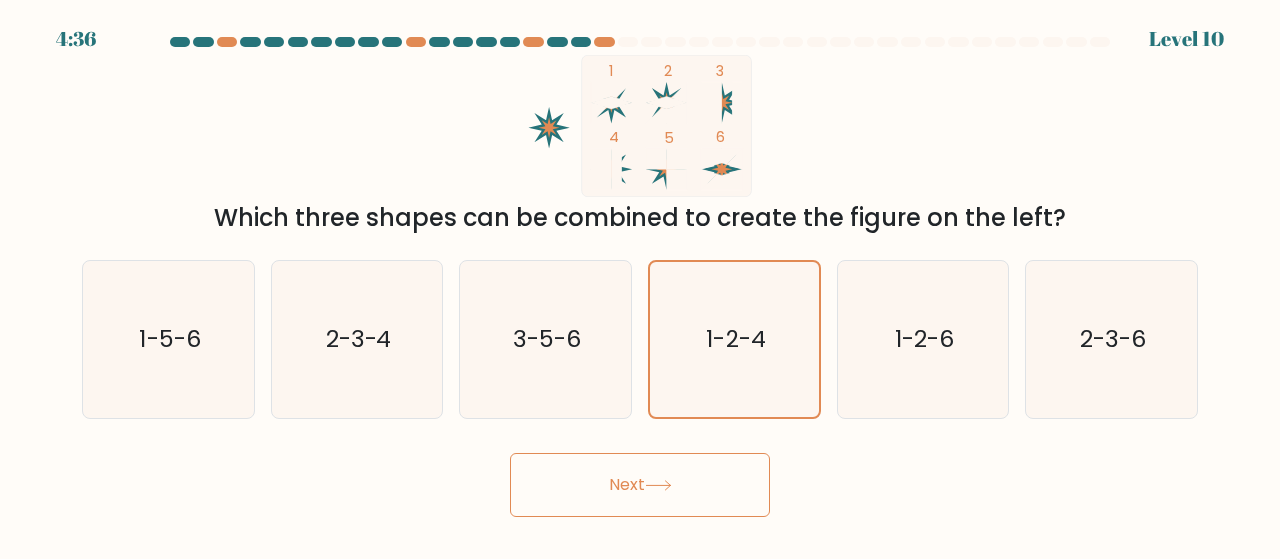 click on "Next" at bounding box center (640, 485) 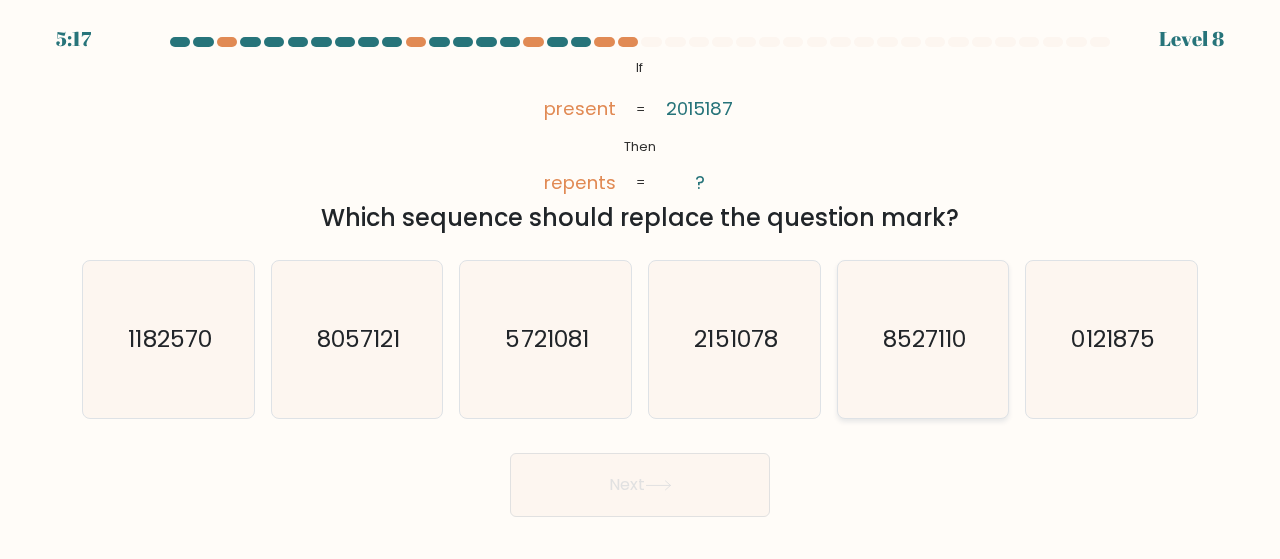 click on "8527110" 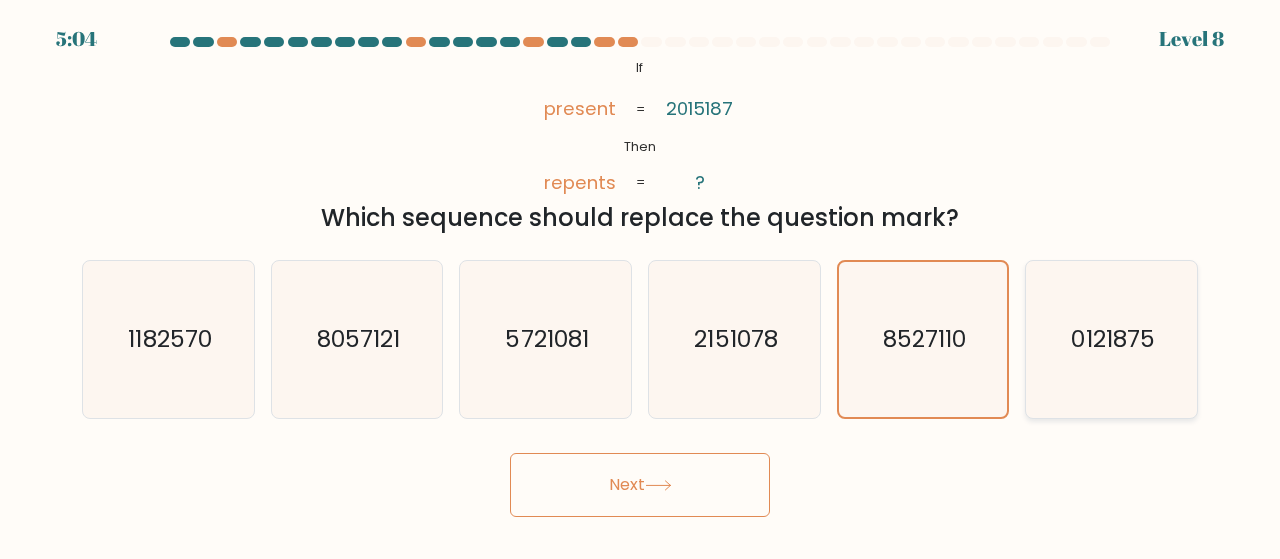 click on "0121875" 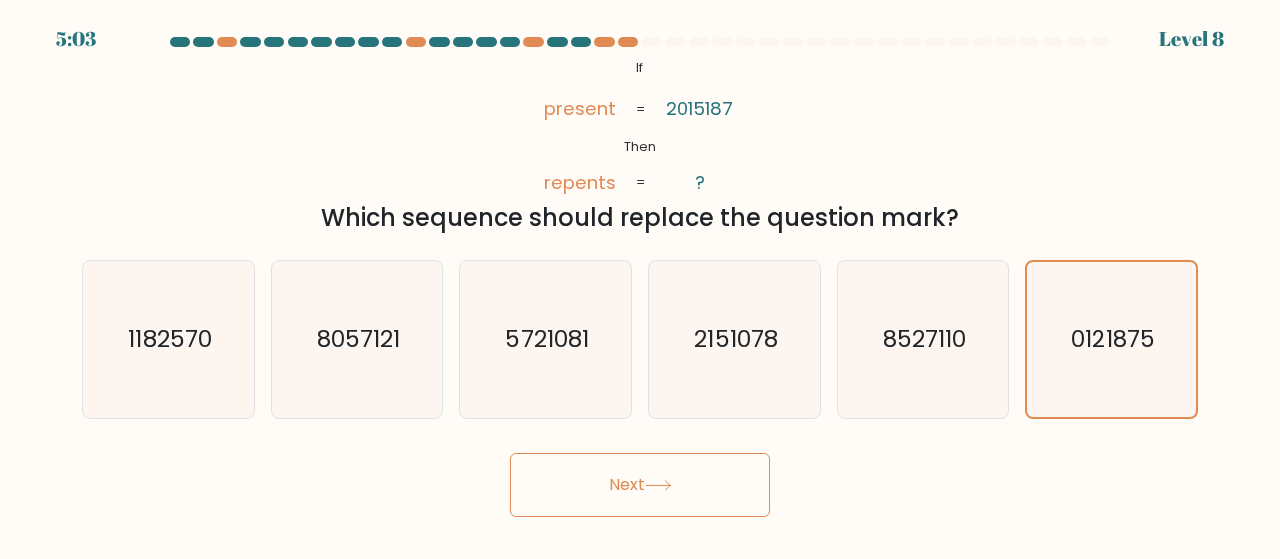 click on "Next" at bounding box center (640, 485) 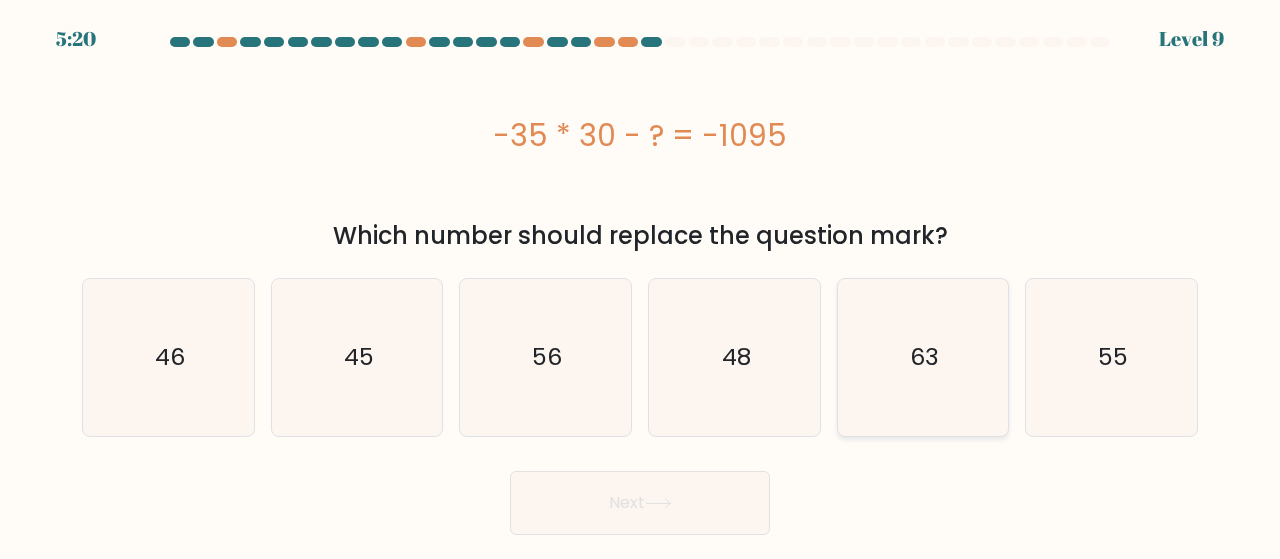 click on "63" 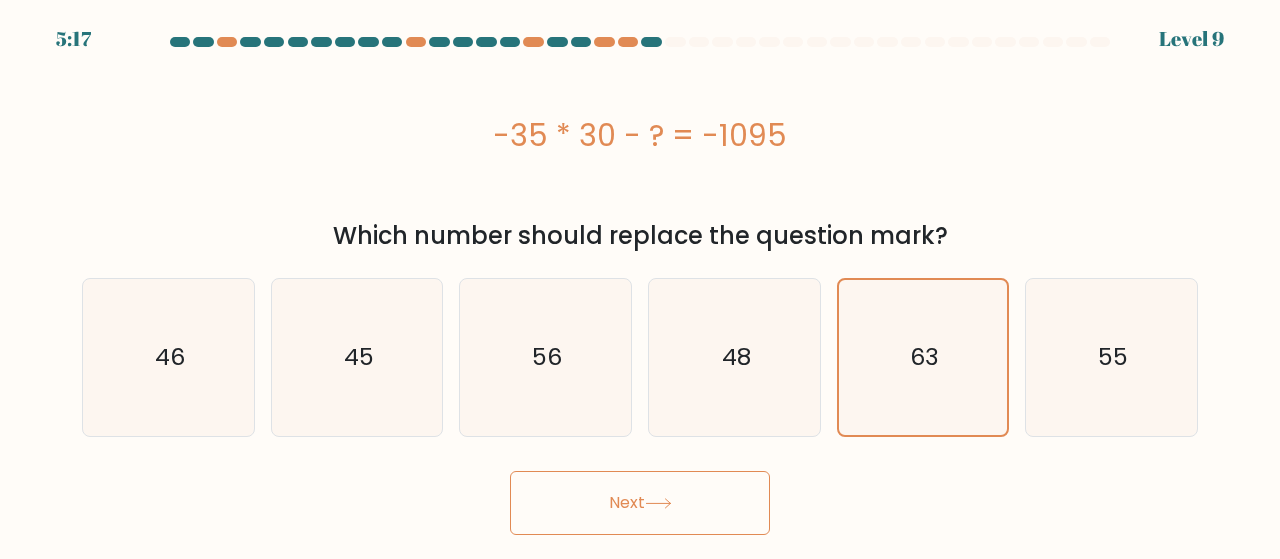 click on "Next" at bounding box center [640, 503] 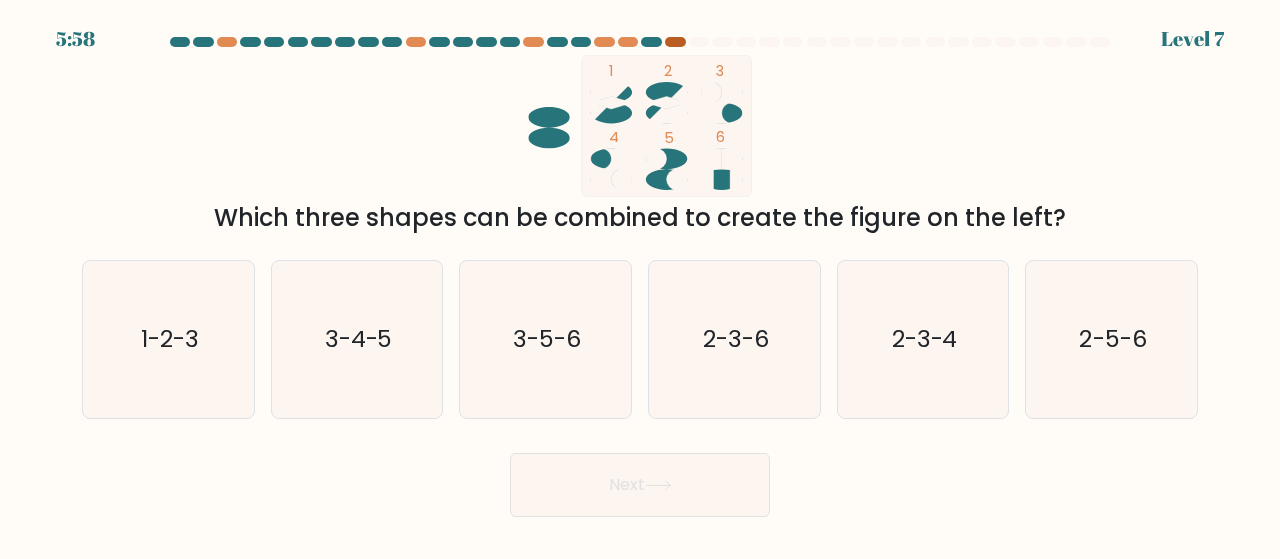 click at bounding box center [675, 42] 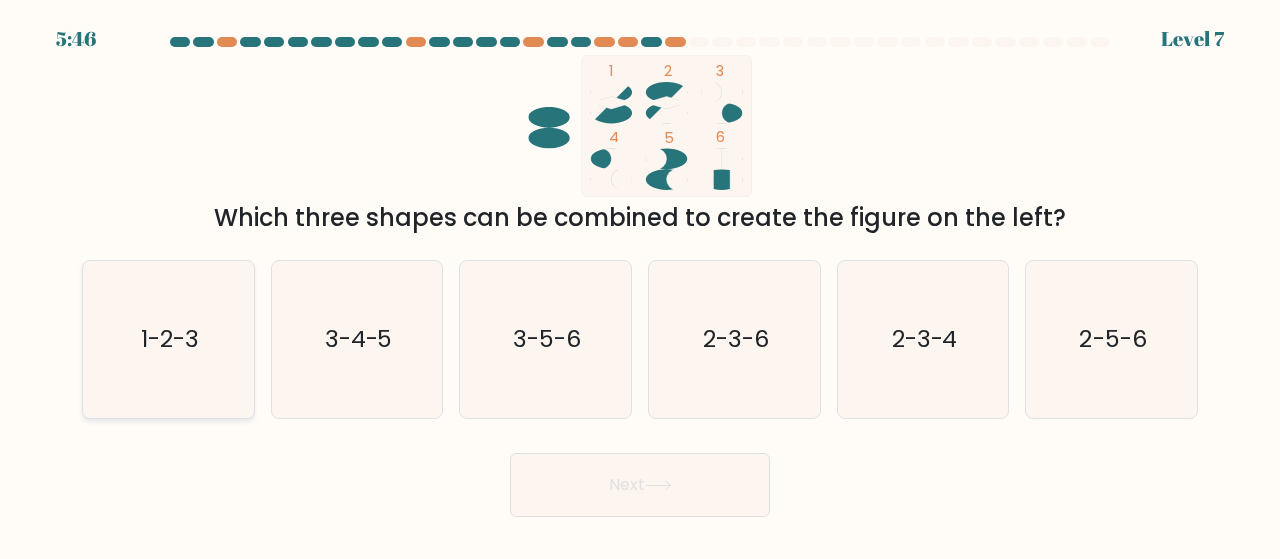 click on "1-2-3" 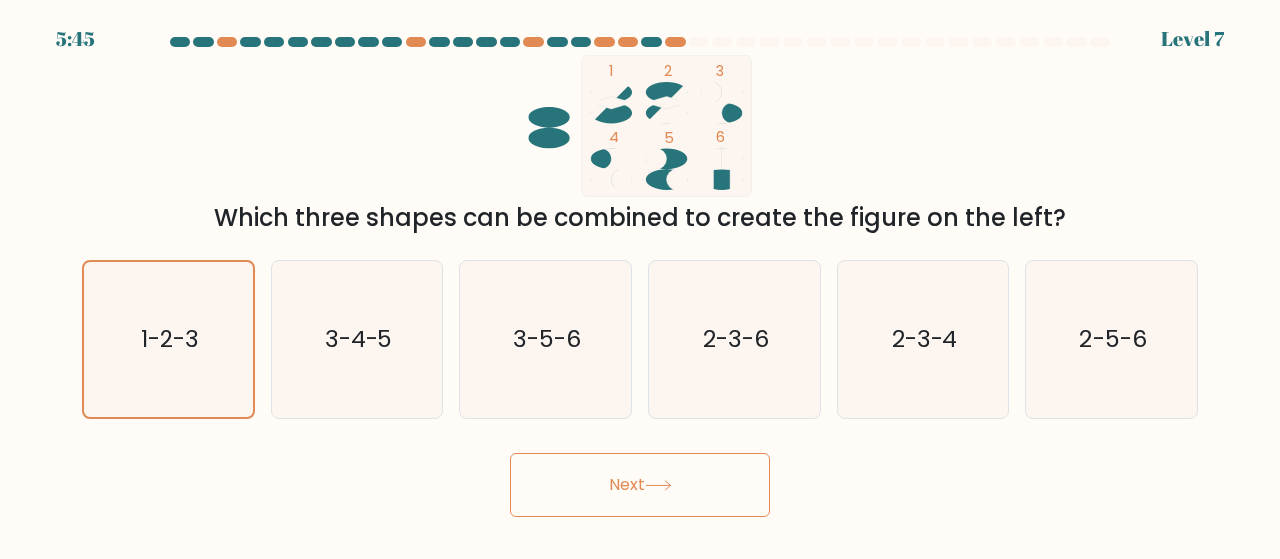 click on "Next" at bounding box center [640, 485] 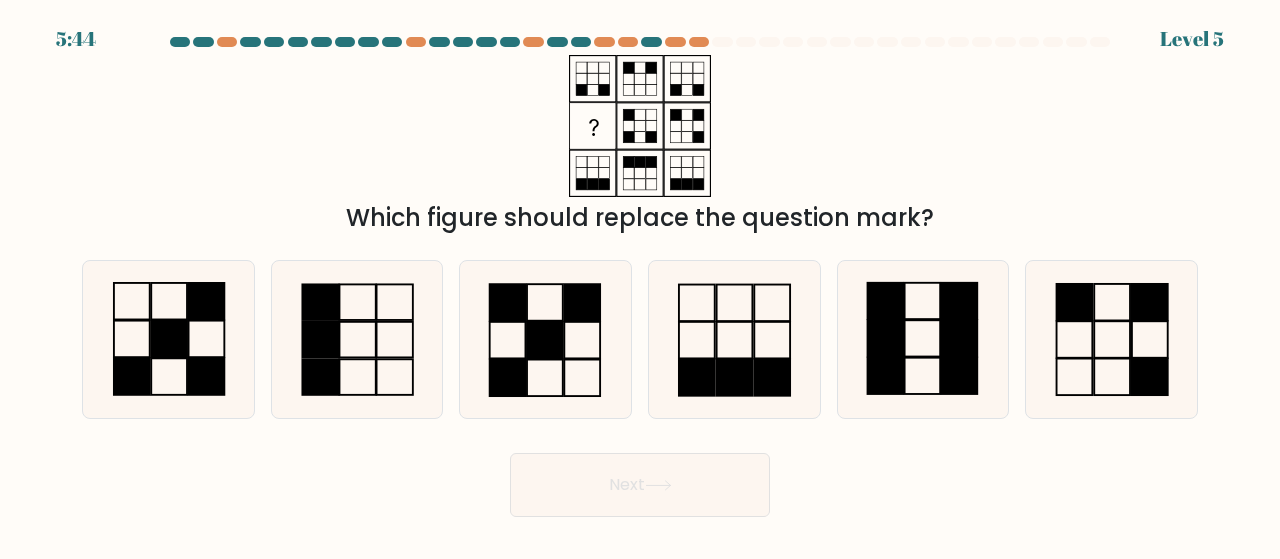 click on "Next" at bounding box center [640, 485] 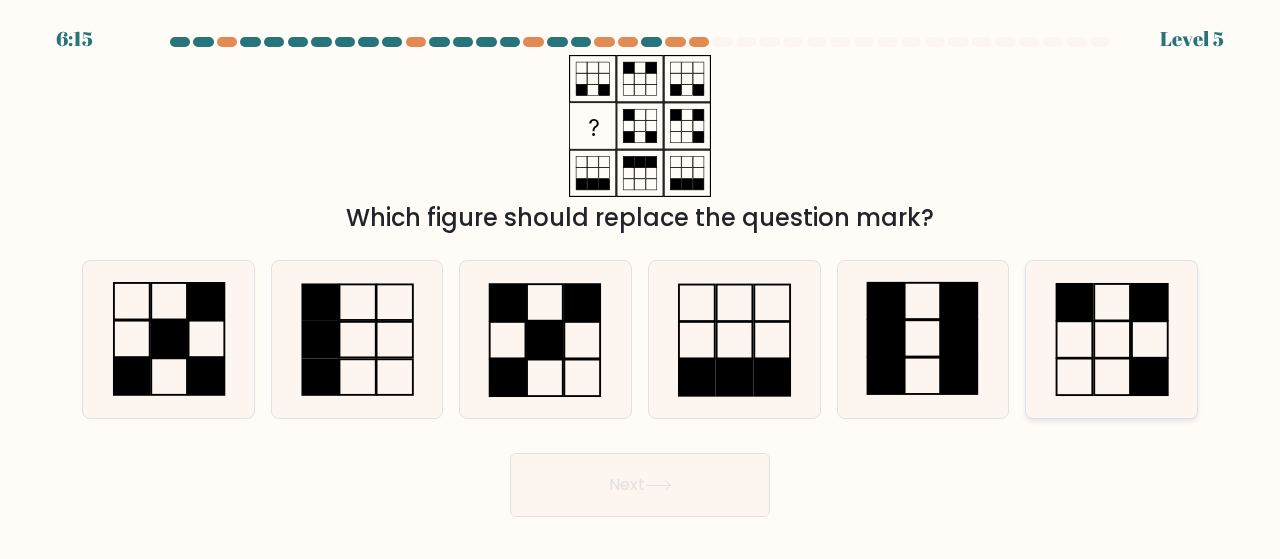 click 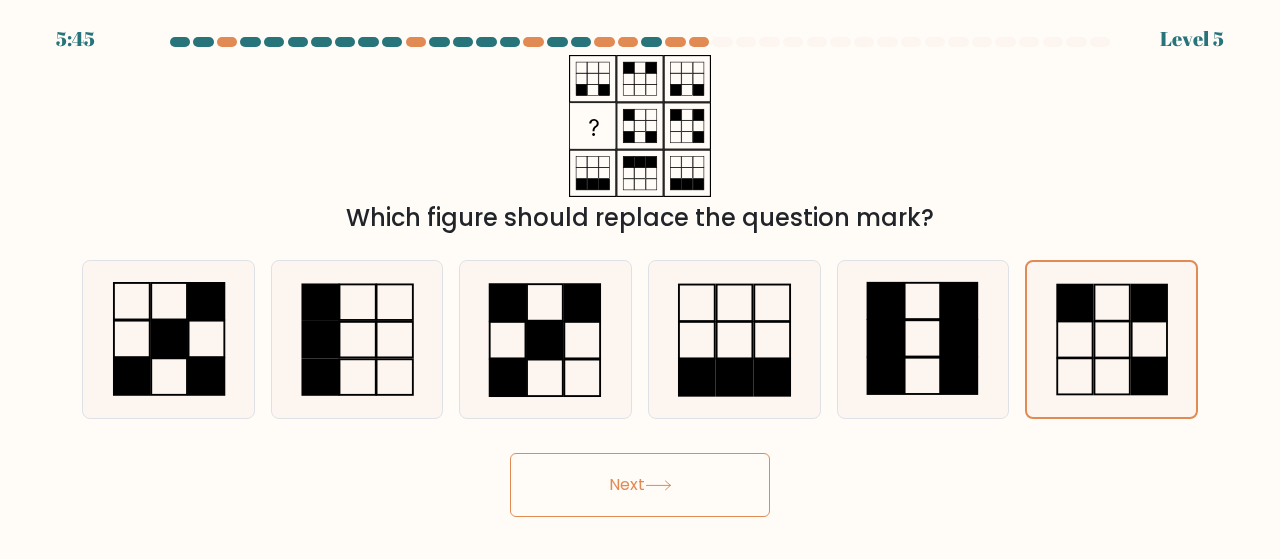 click on "Next" at bounding box center (640, 485) 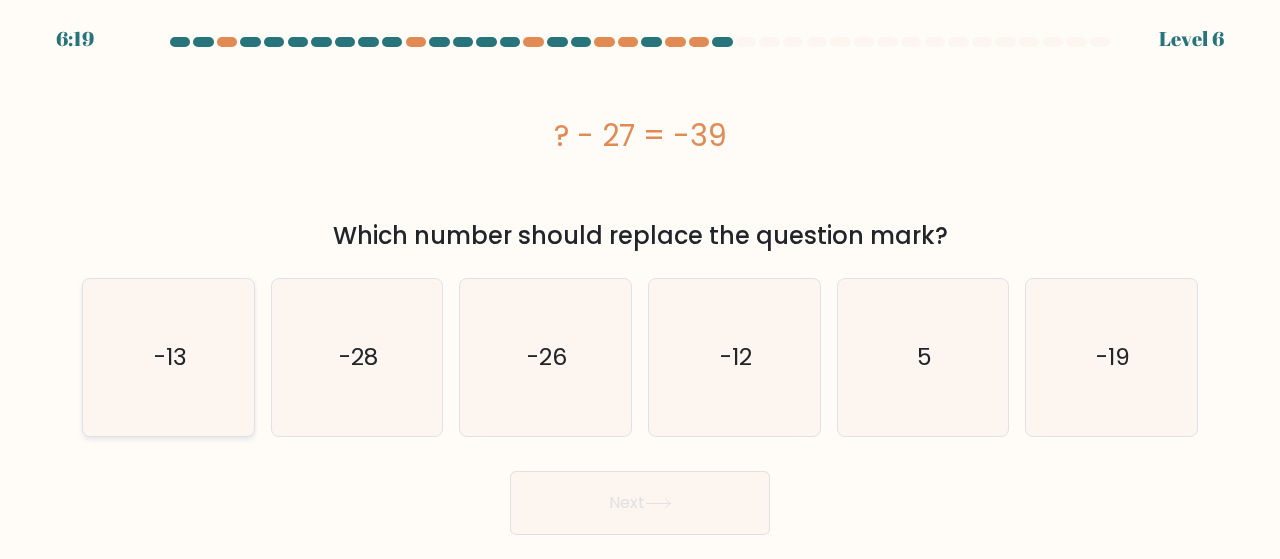 click on "-13" 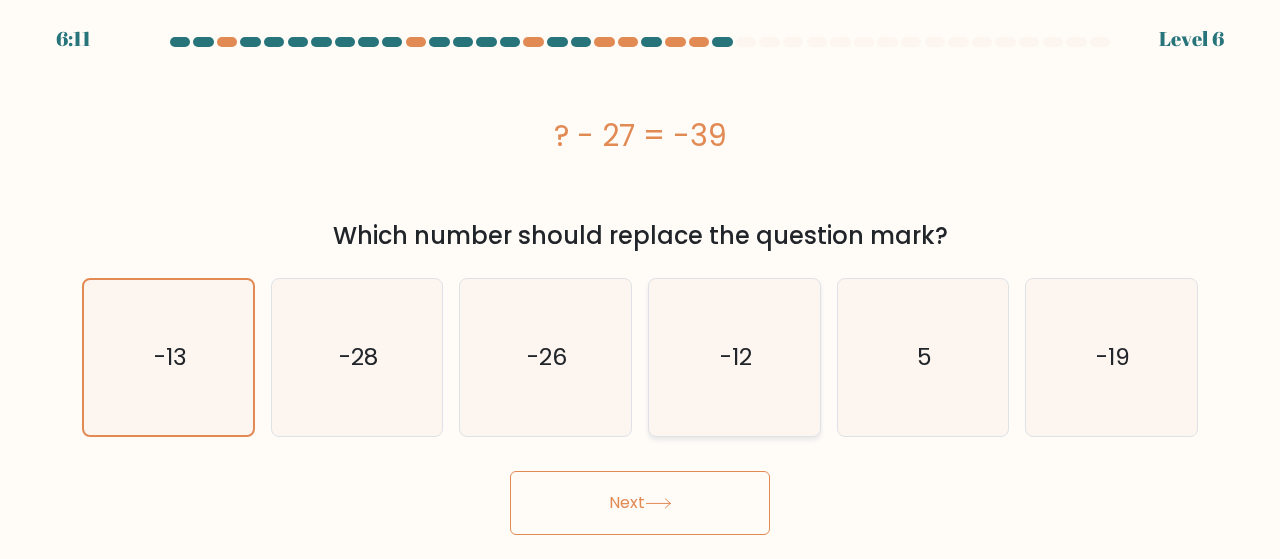 click on "-12" 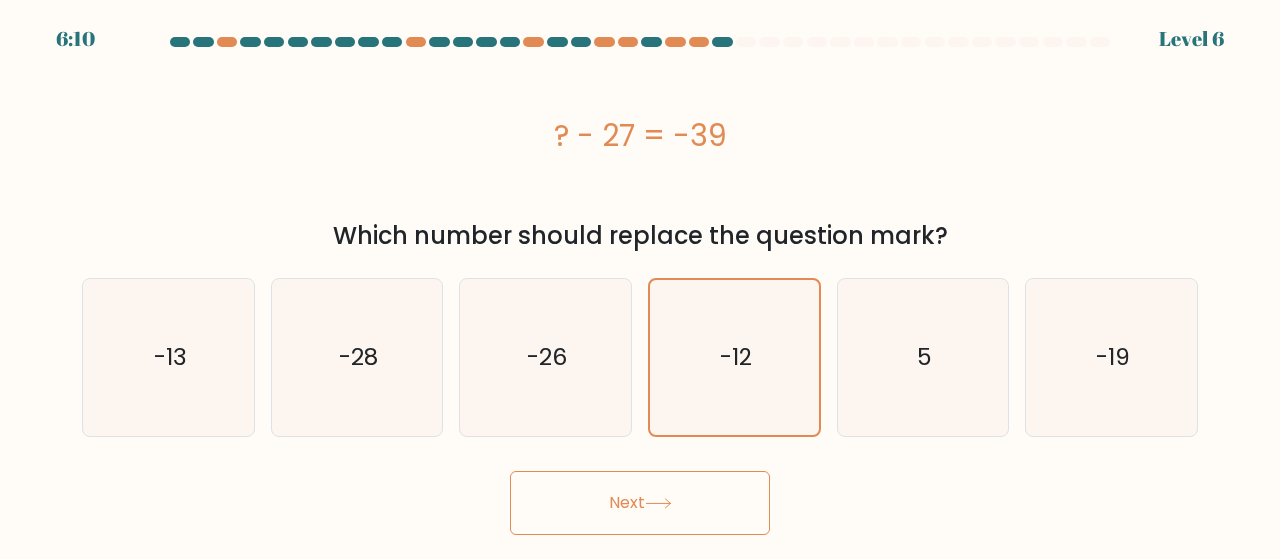 click on "Next" at bounding box center [640, 503] 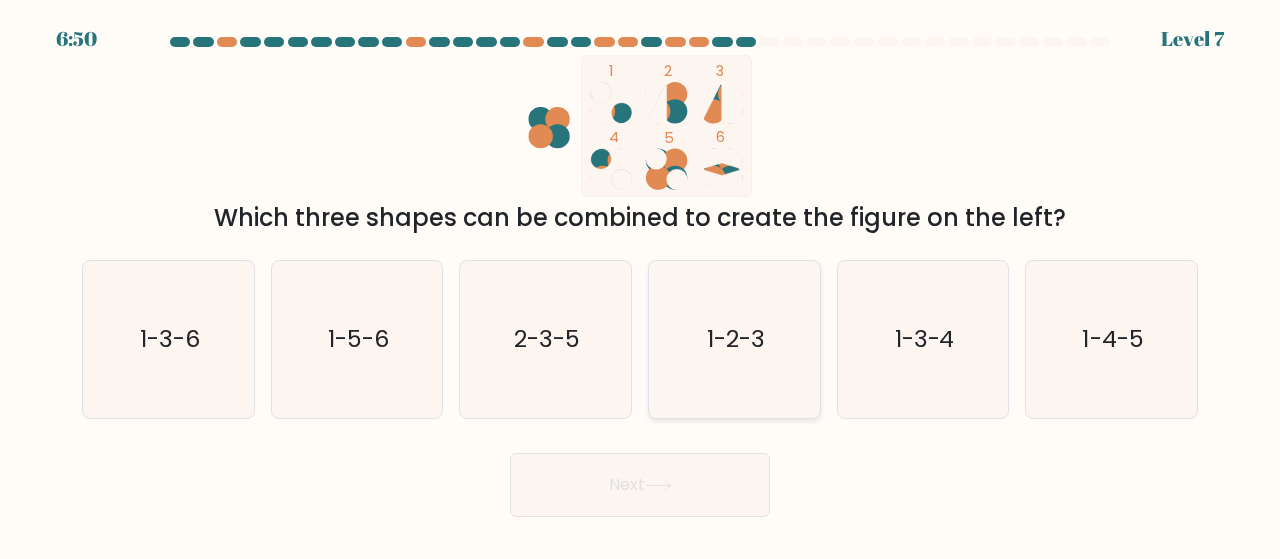 click on "1-2-3" 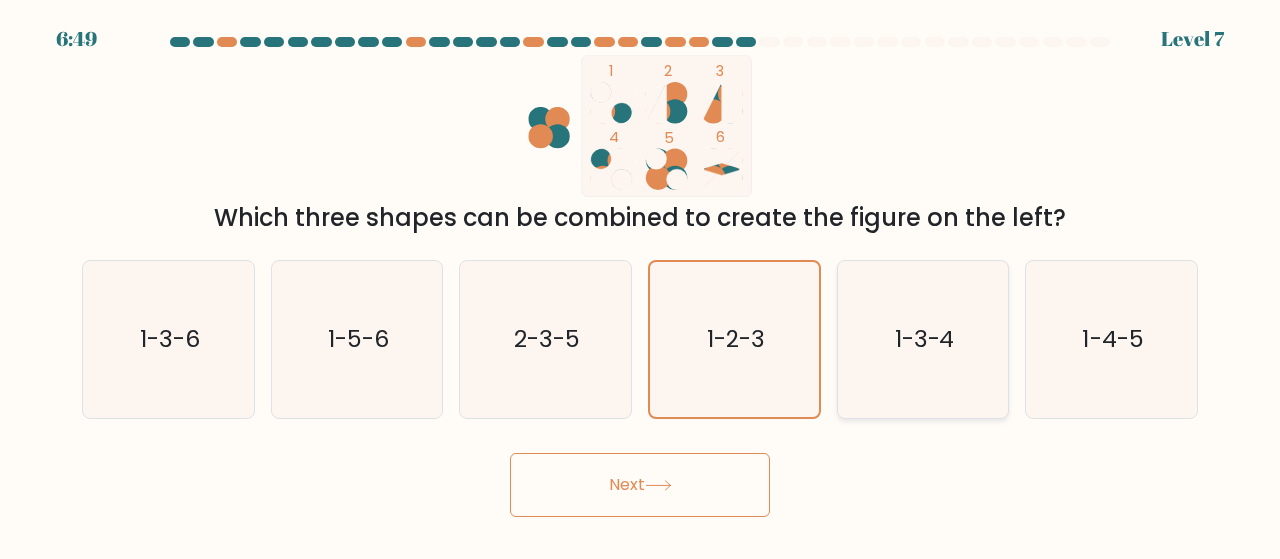 click on "1-3-4" 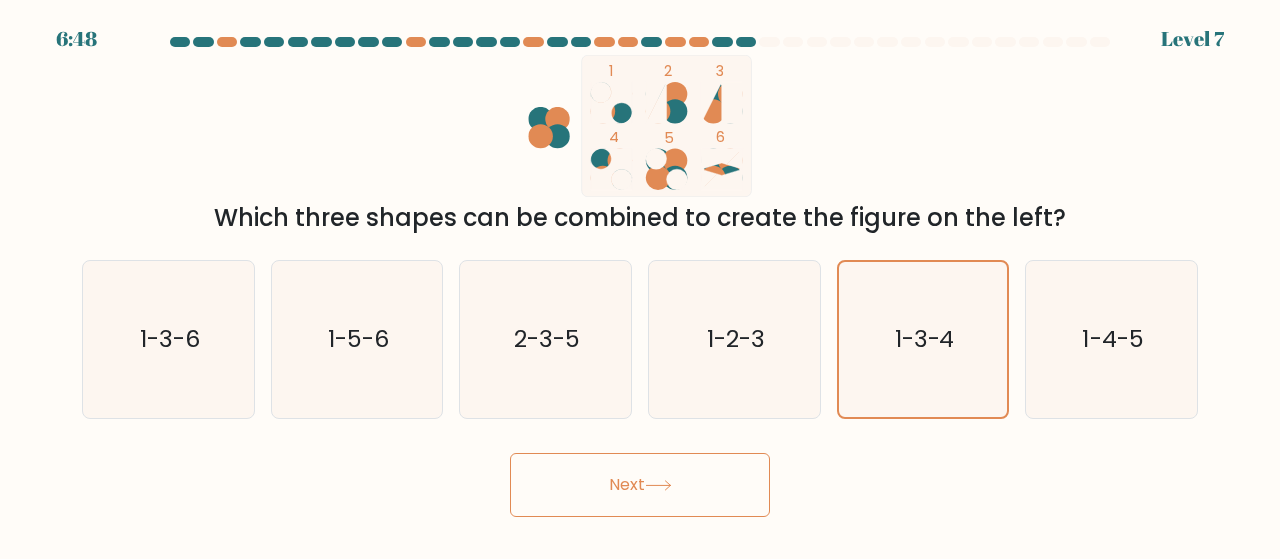 click on "Next" at bounding box center [640, 485] 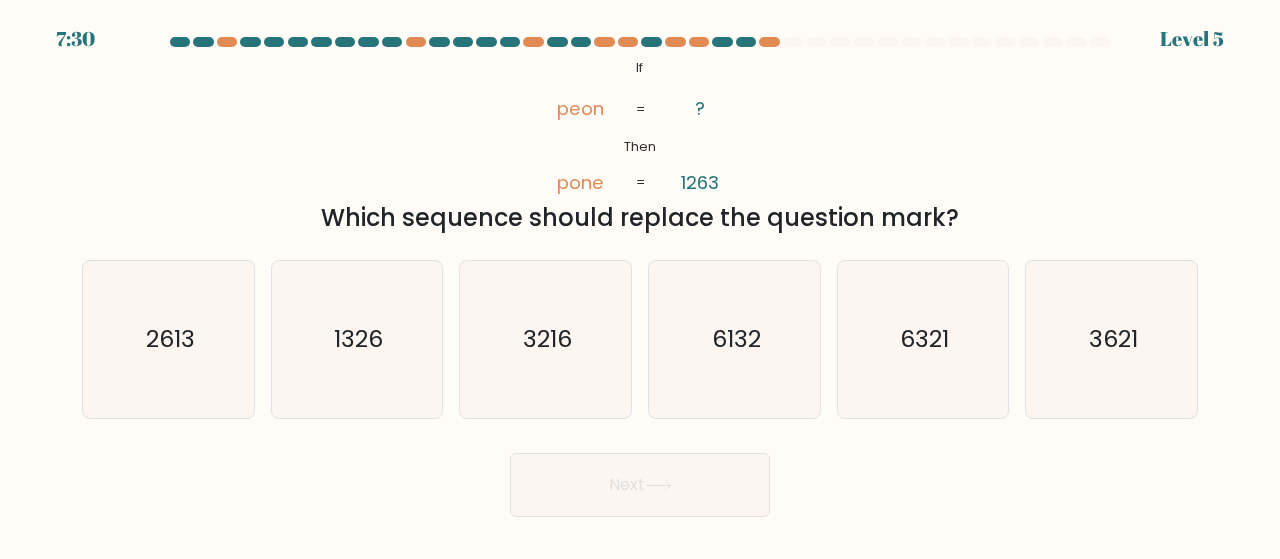 click on "c.
3216" at bounding box center (545, 339) 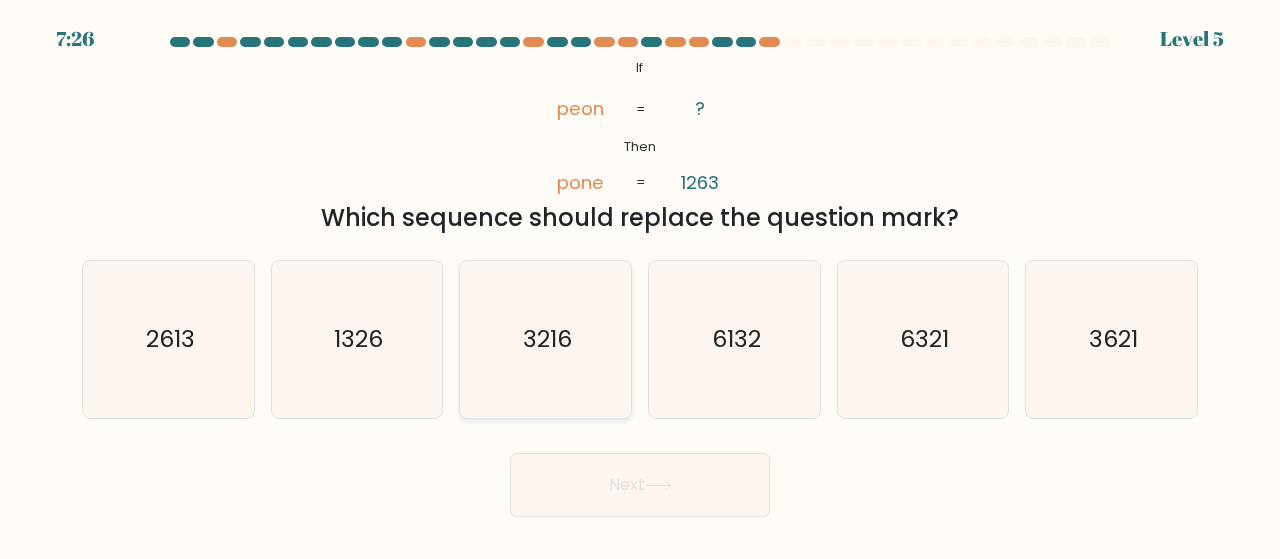 click on "3216" 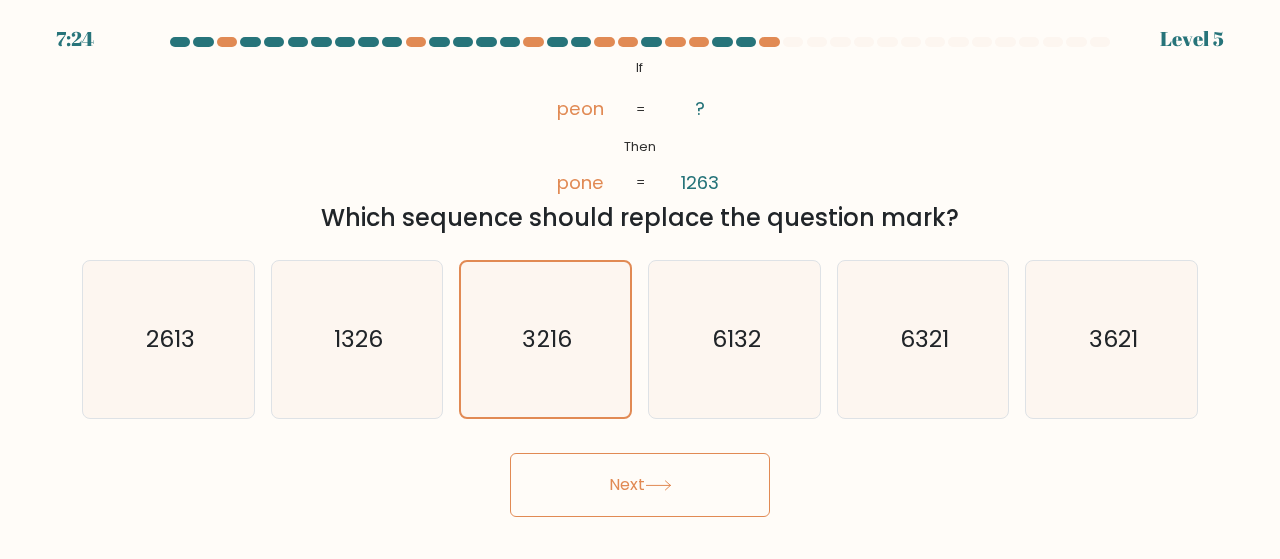 click on "Next" at bounding box center [640, 485] 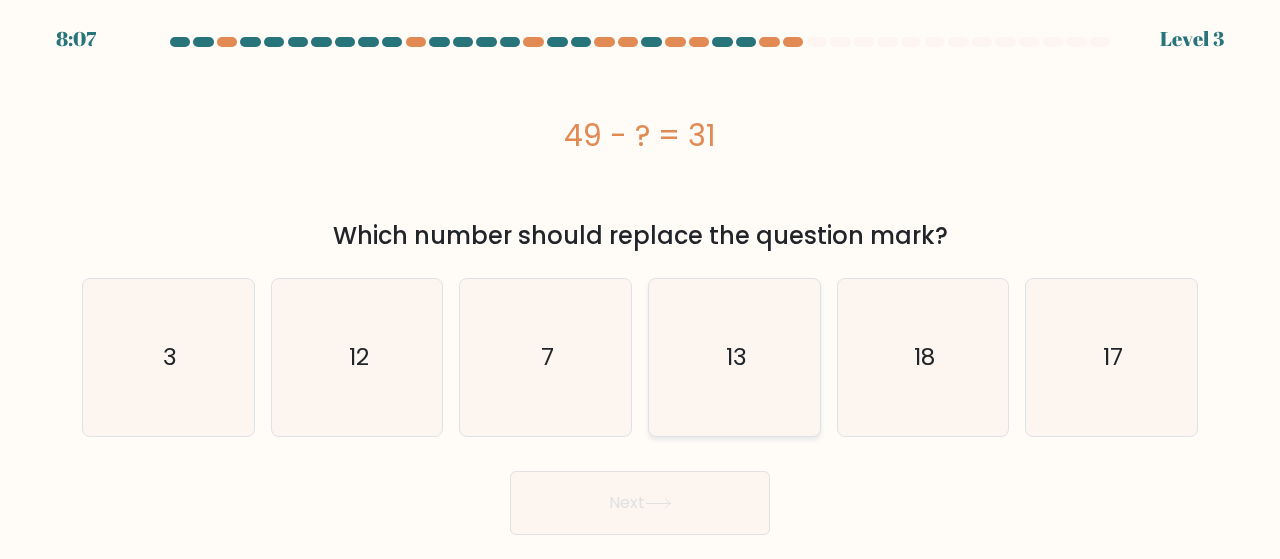 click on "13" 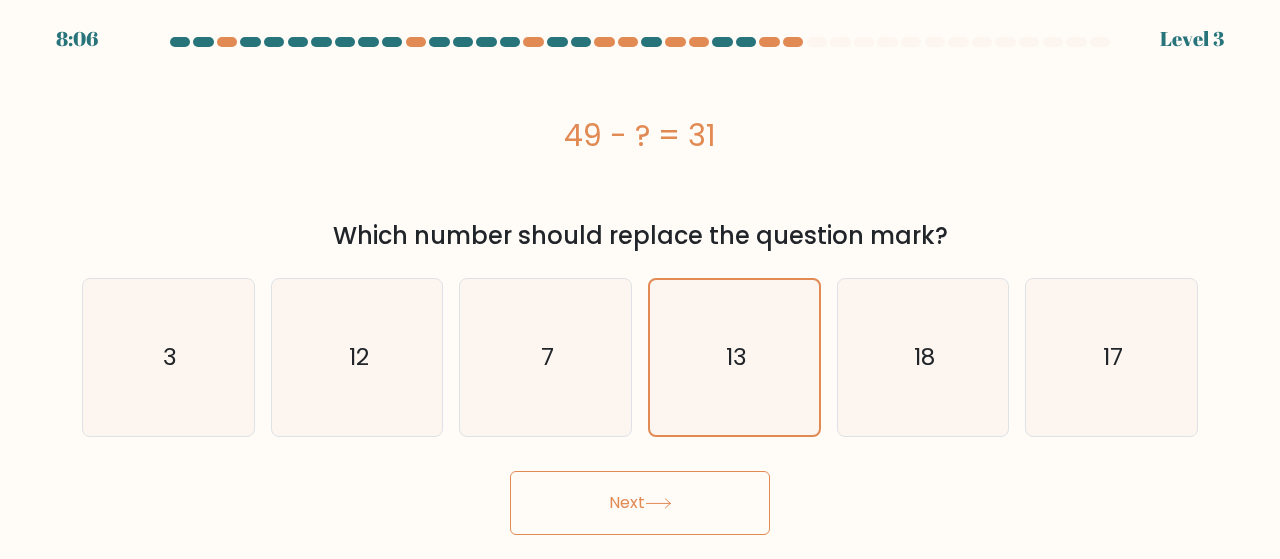 click on "Next" at bounding box center [640, 503] 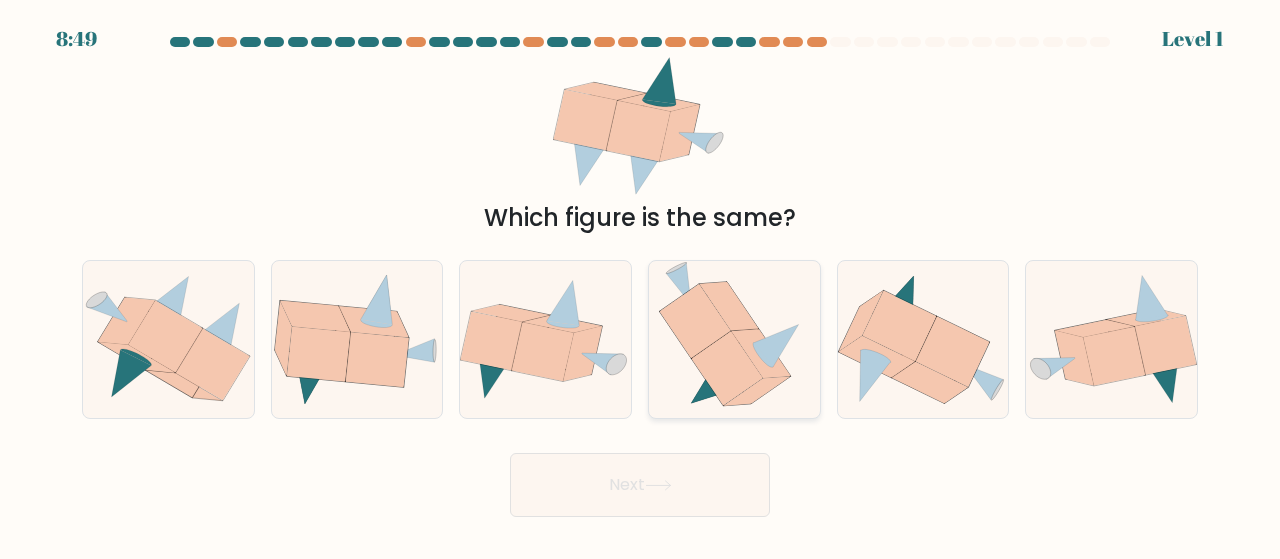 click 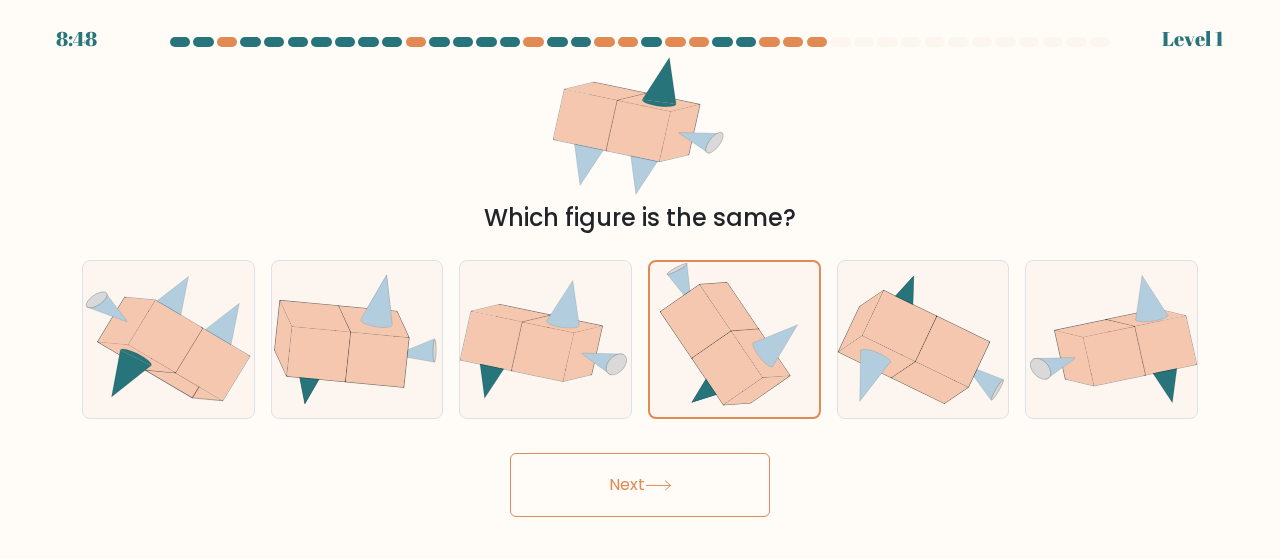 click on "Next" at bounding box center (640, 485) 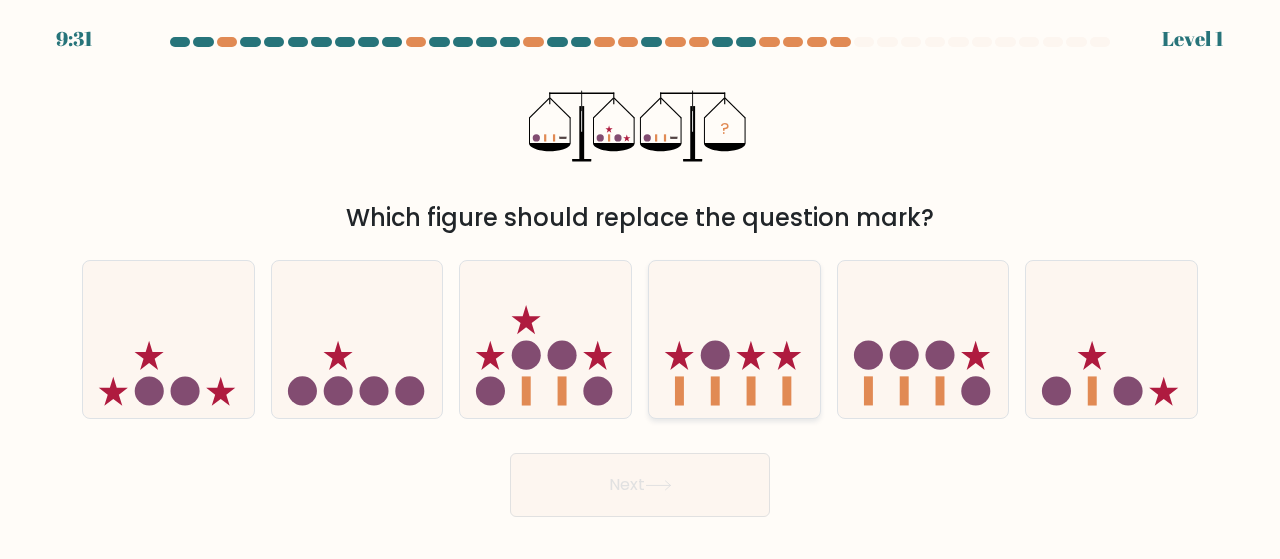 click 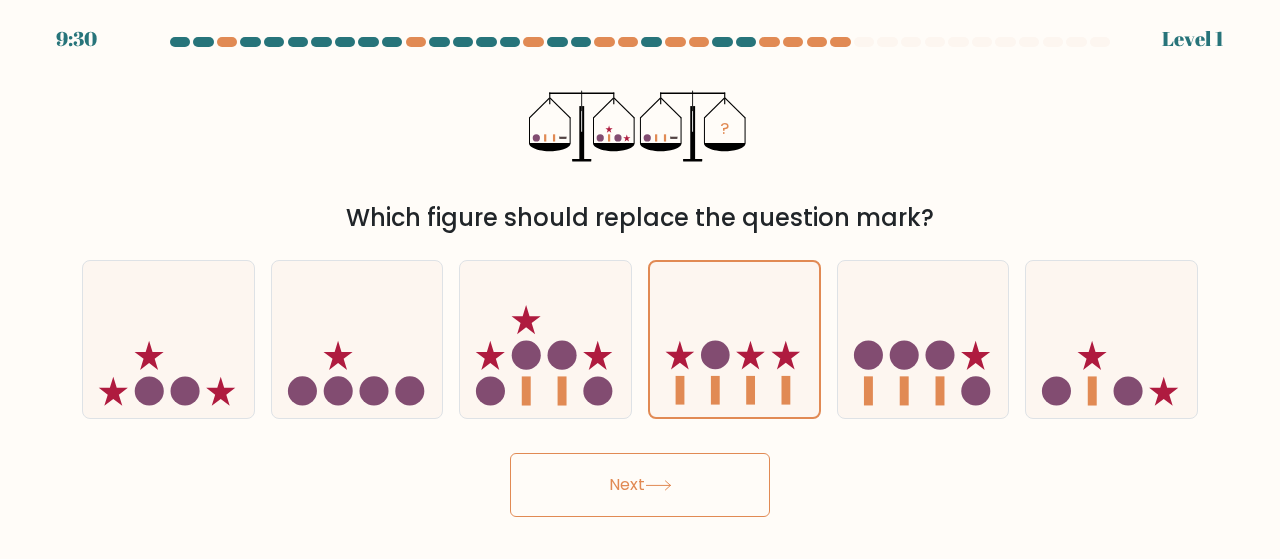 click on "Next" at bounding box center [640, 485] 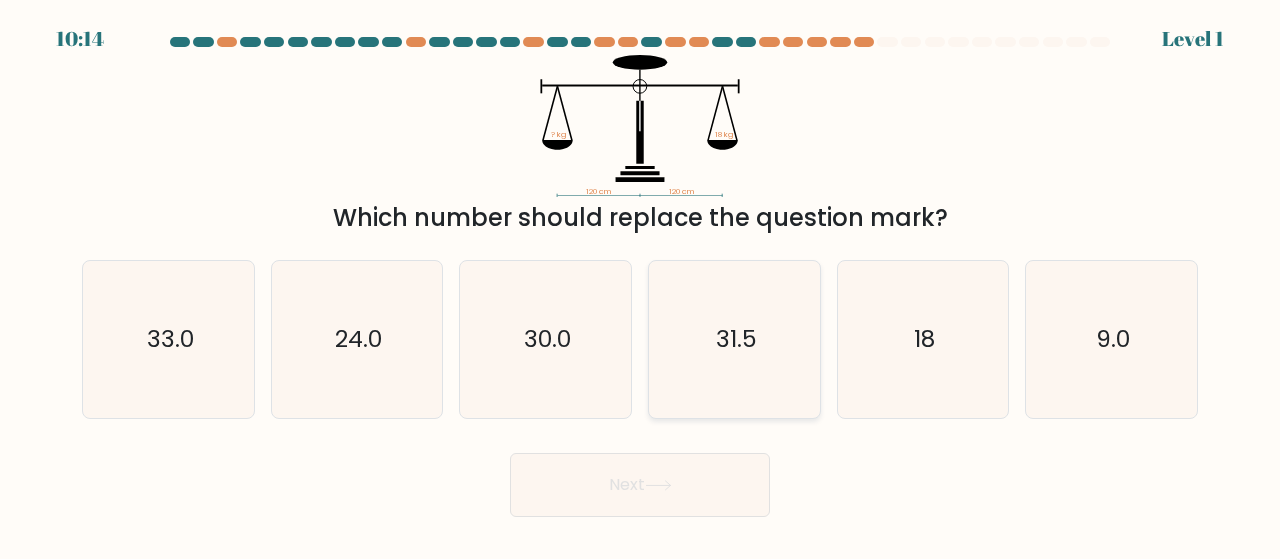 click on "31.5" 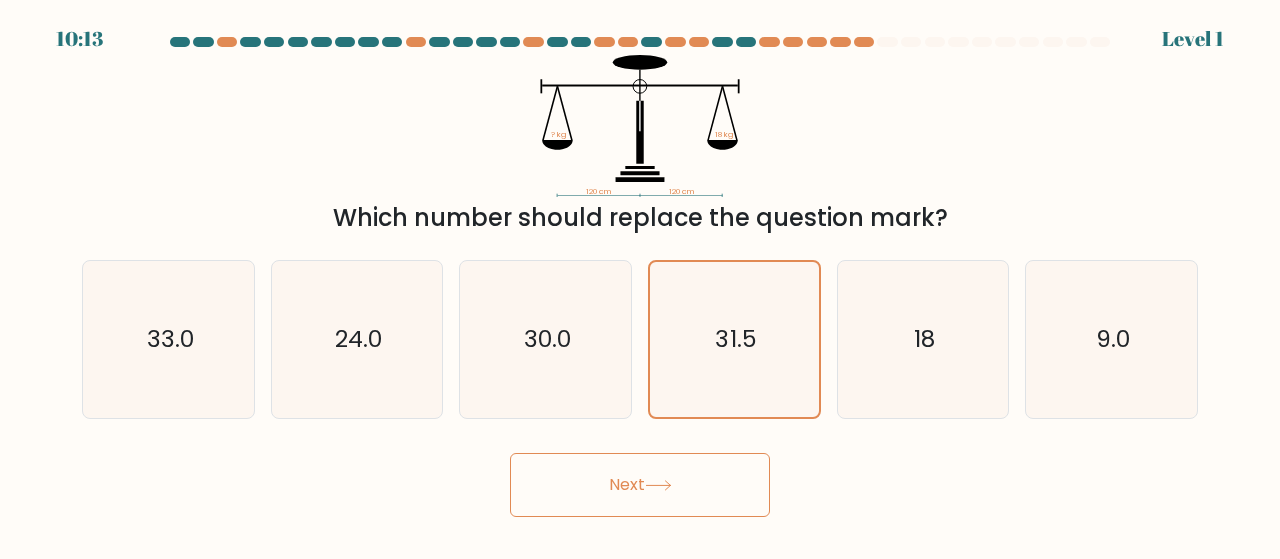 click on "Next" at bounding box center (640, 485) 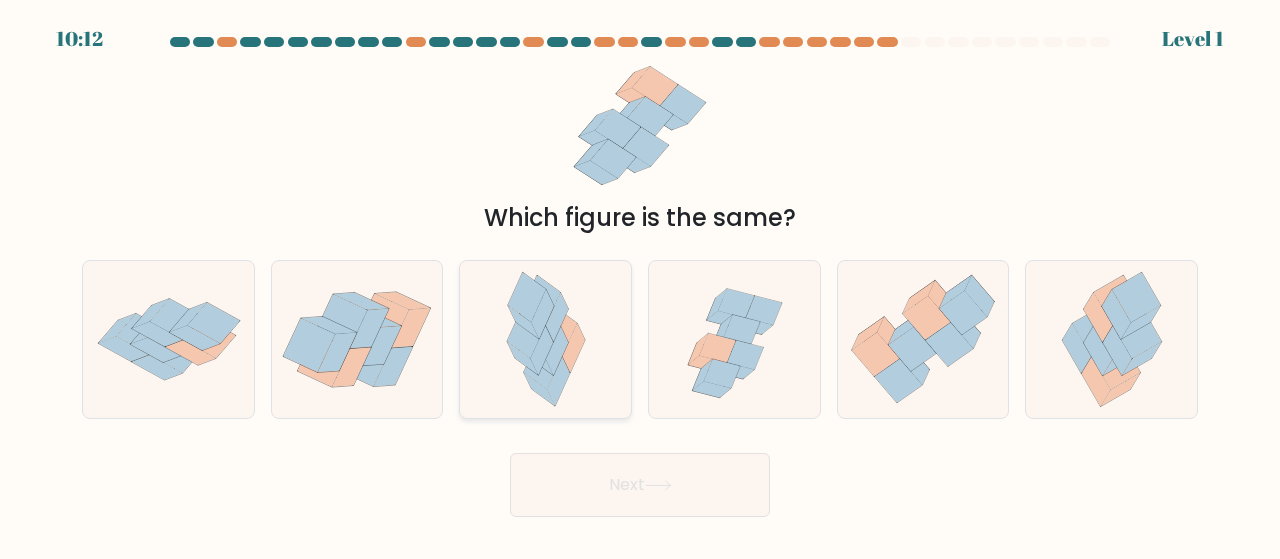 click 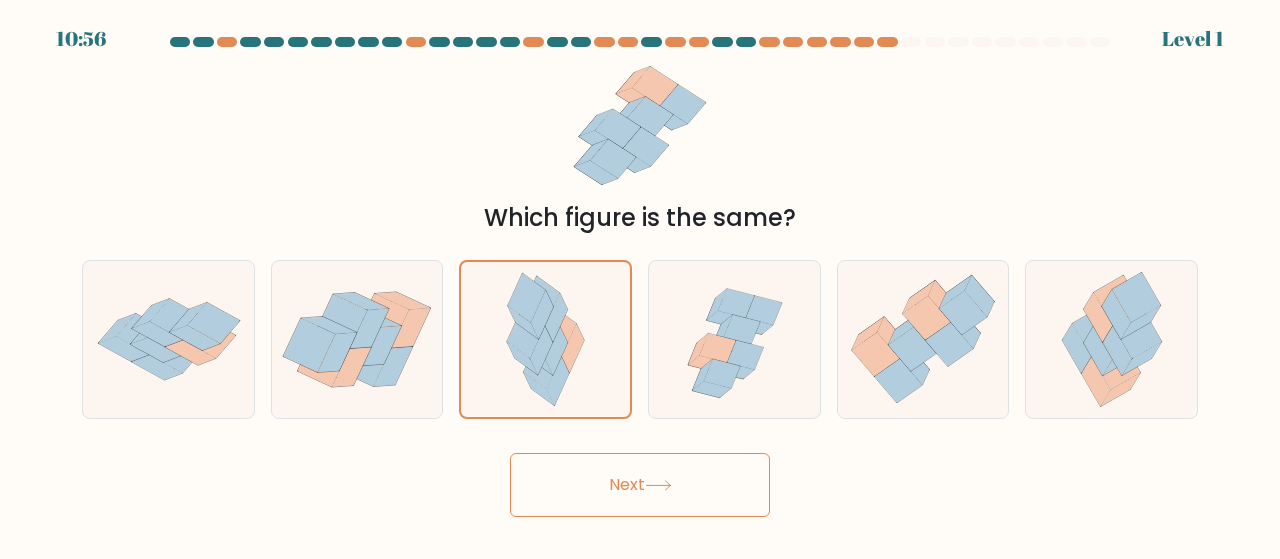 click on "Next" at bounding box center [640, 485] 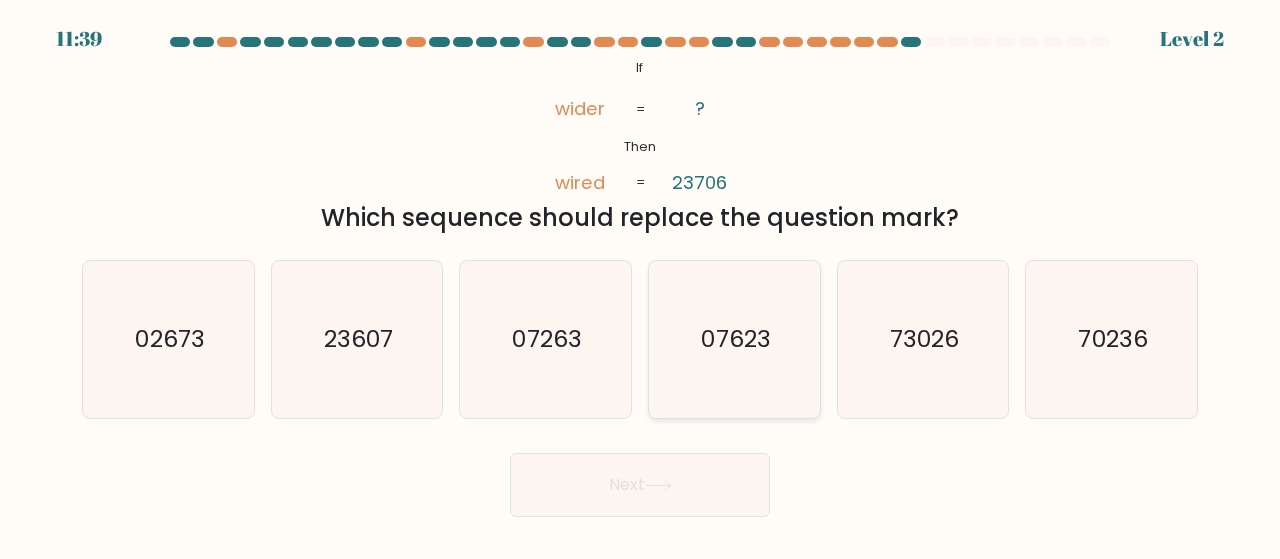 click on "07623" 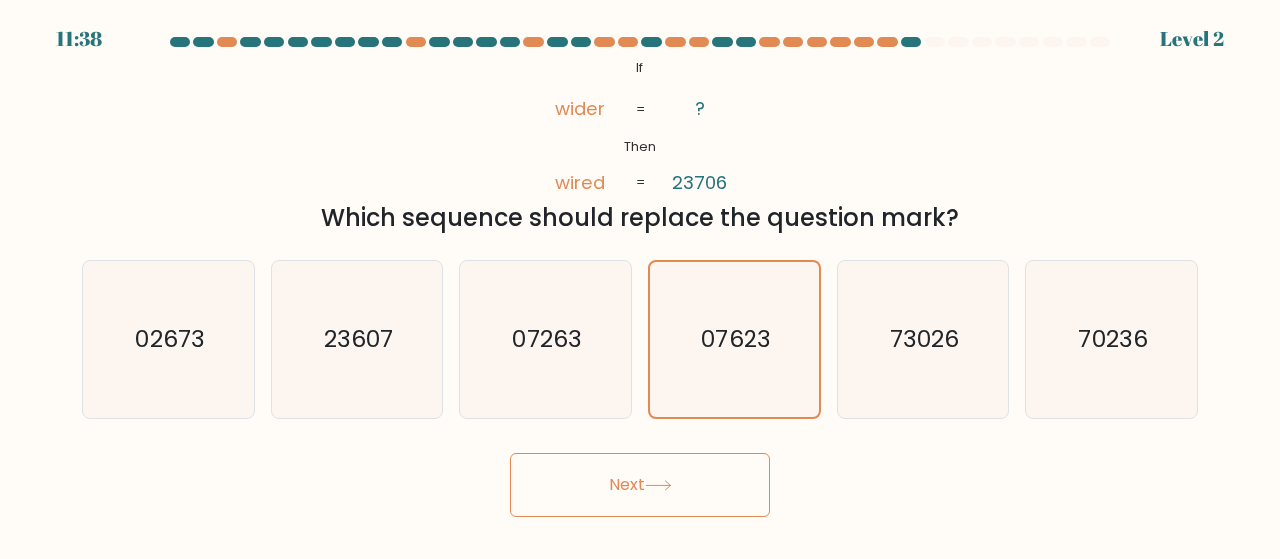 click on "Next" at bounding box center [640, 485] 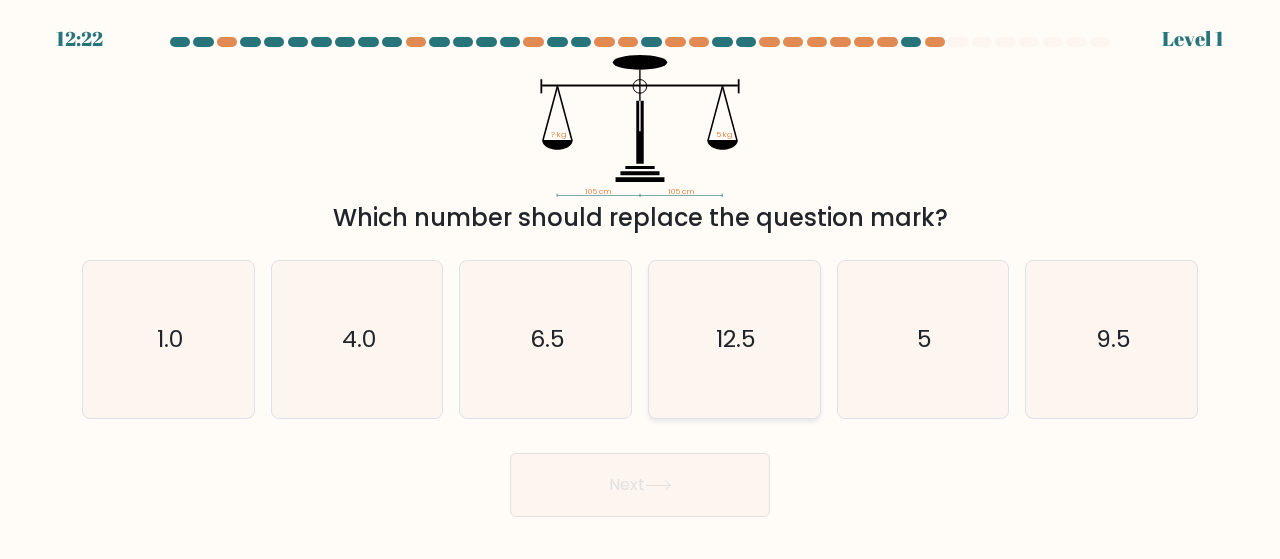 click on "12.5" 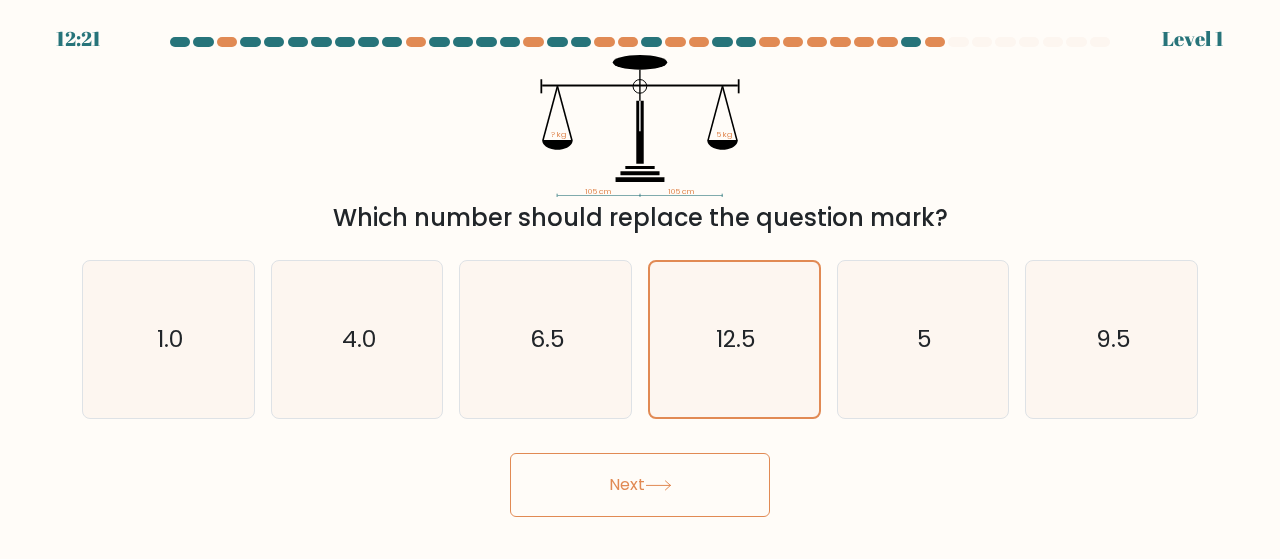 click on "Next" at bounding box center [640, 485] 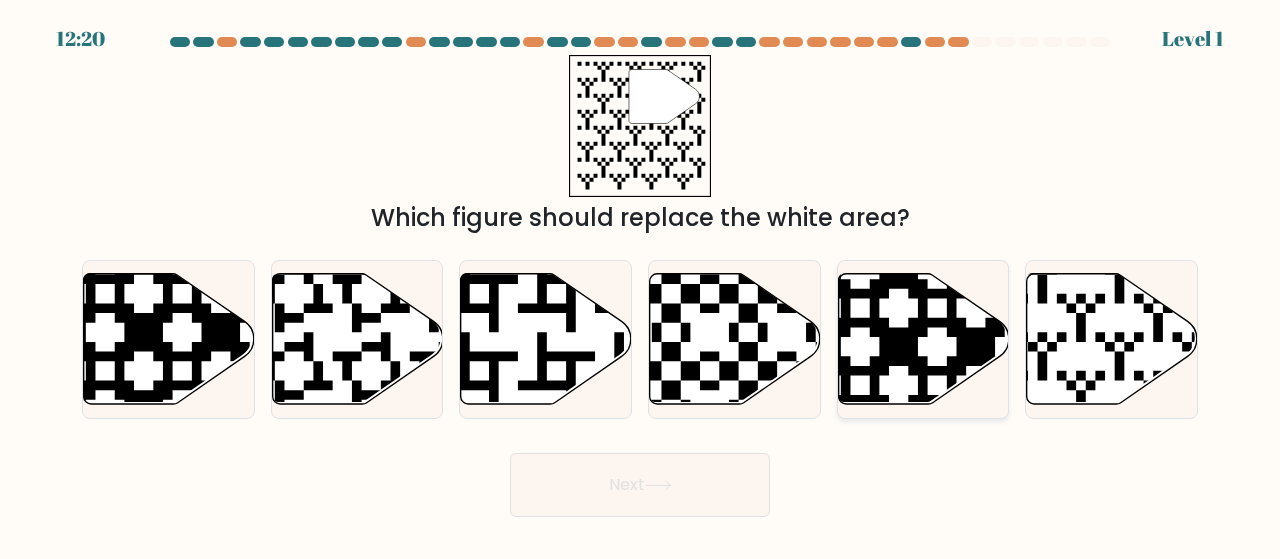 click 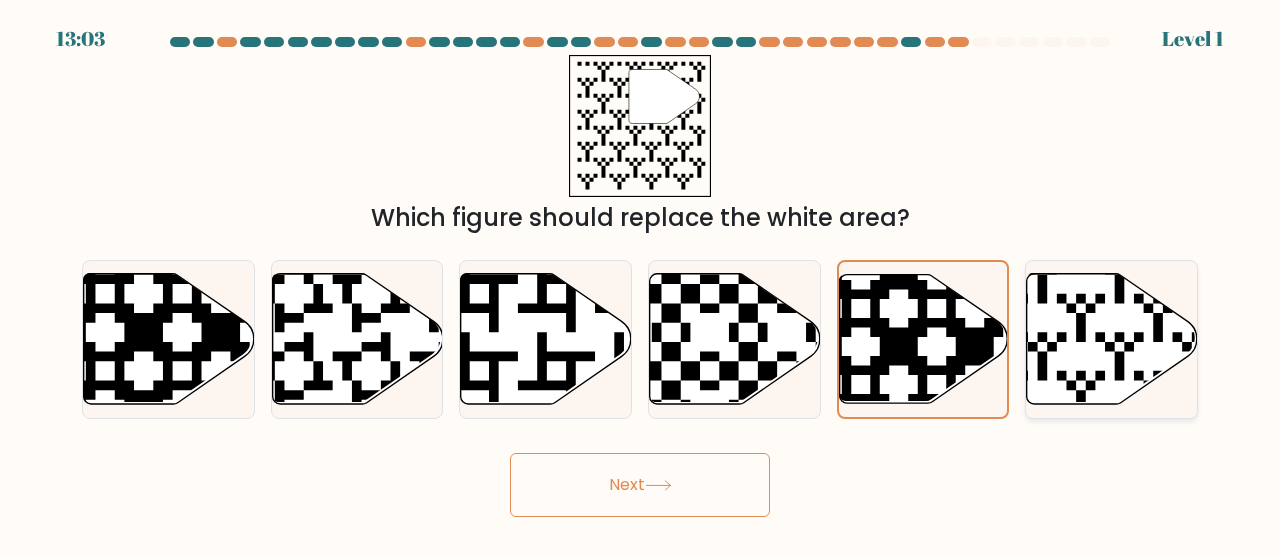 click 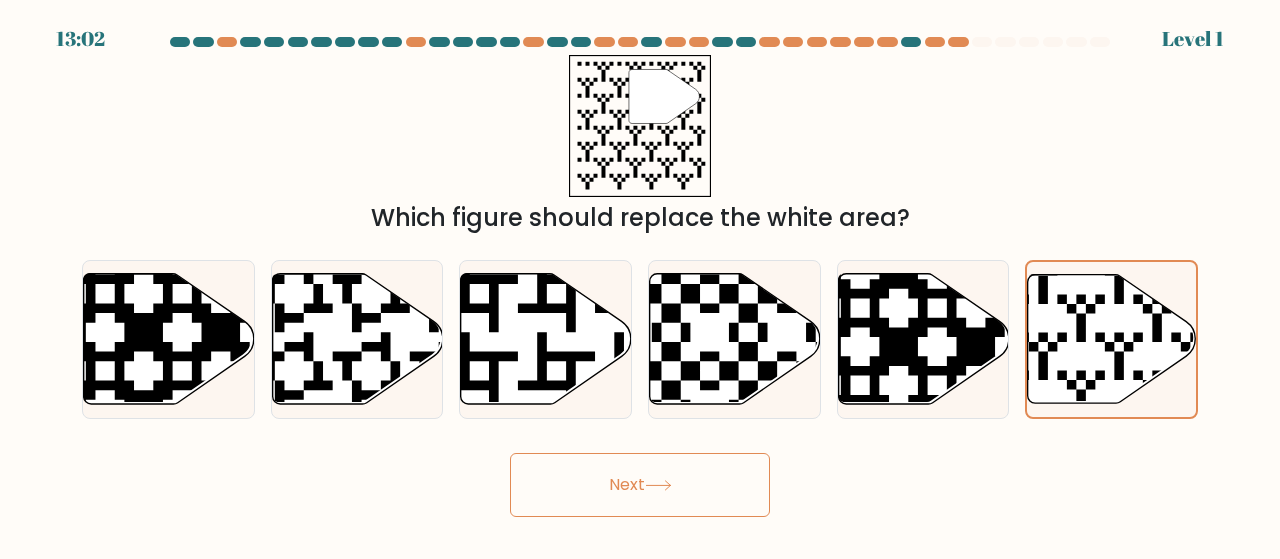 click on "Next" at bounding box center (640, 485) 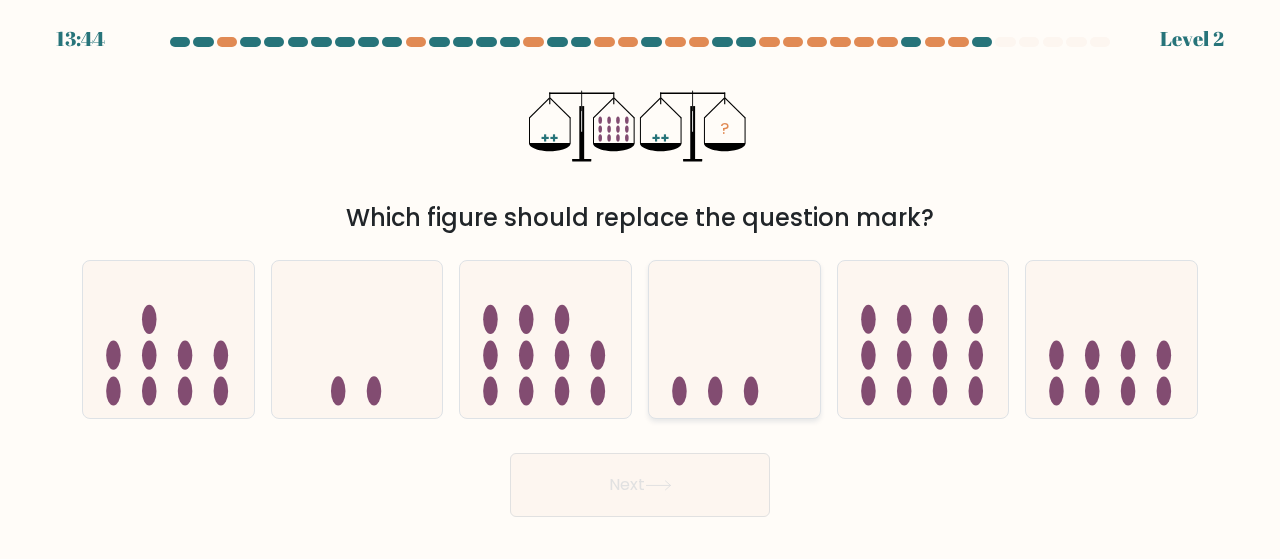 click 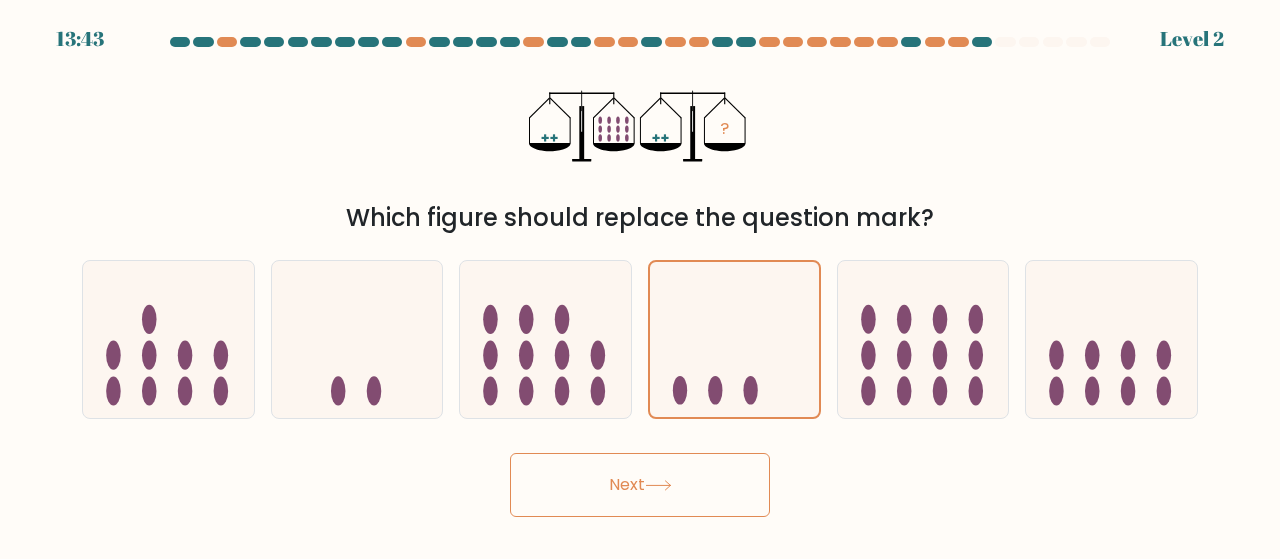 click on "Next" at bounding box center [640, 485] 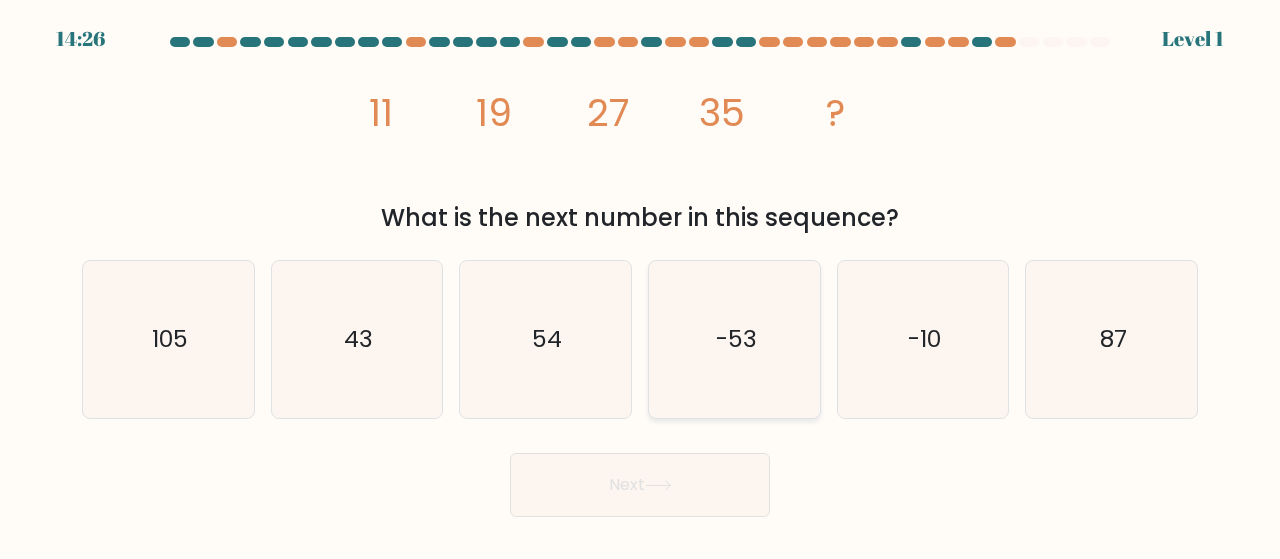 click on "-53" 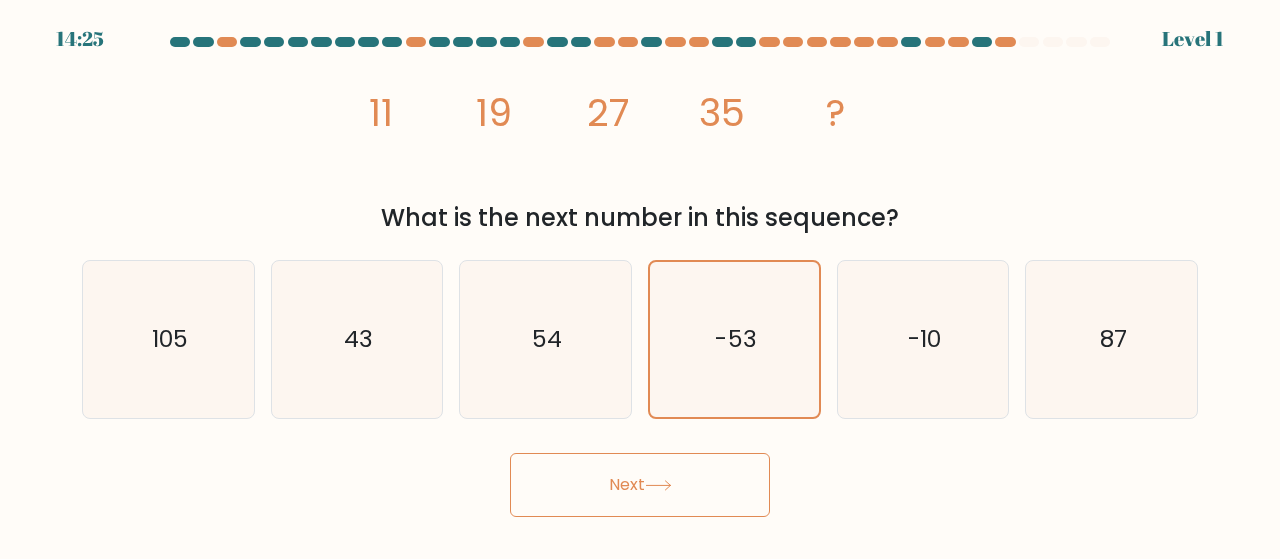 click on "Next" at bounding box center (640, 485) 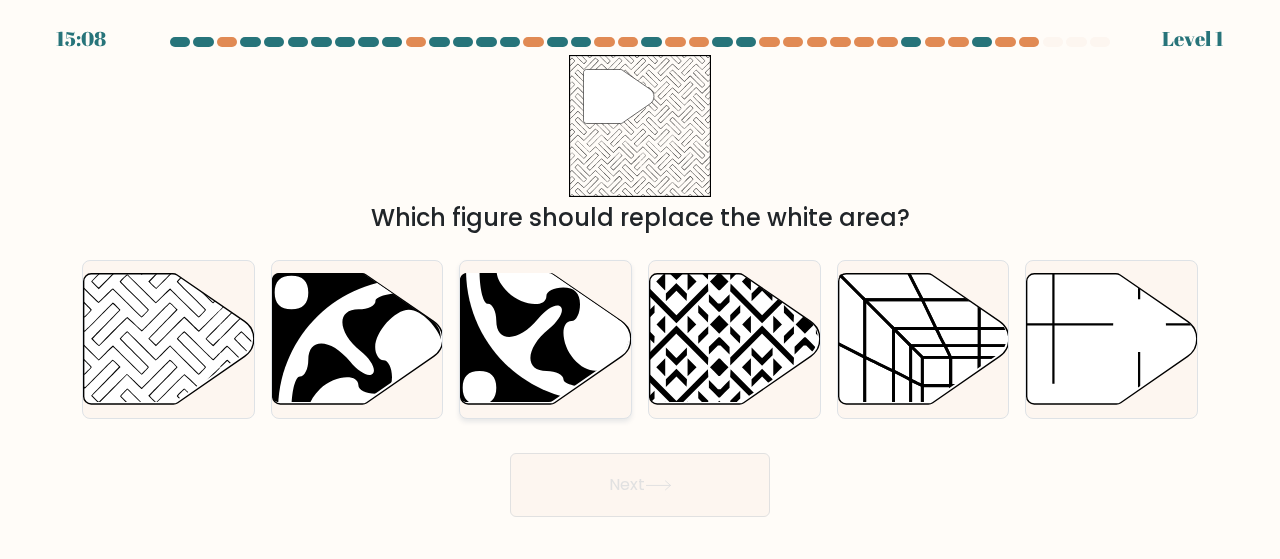 click 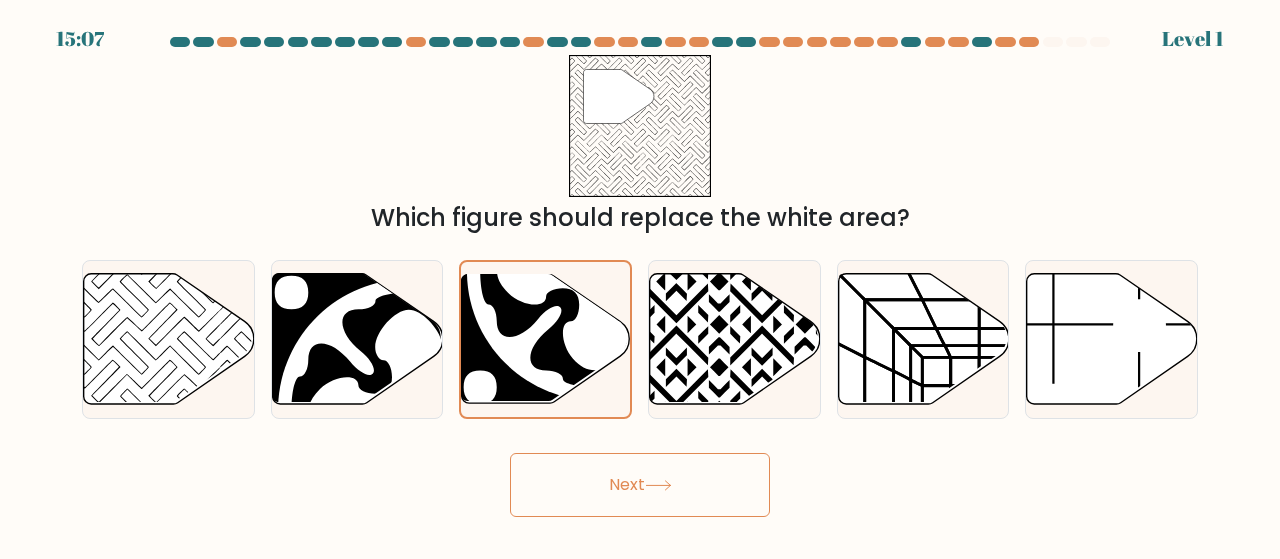 click on "Next" at bounding box center (640, 485) 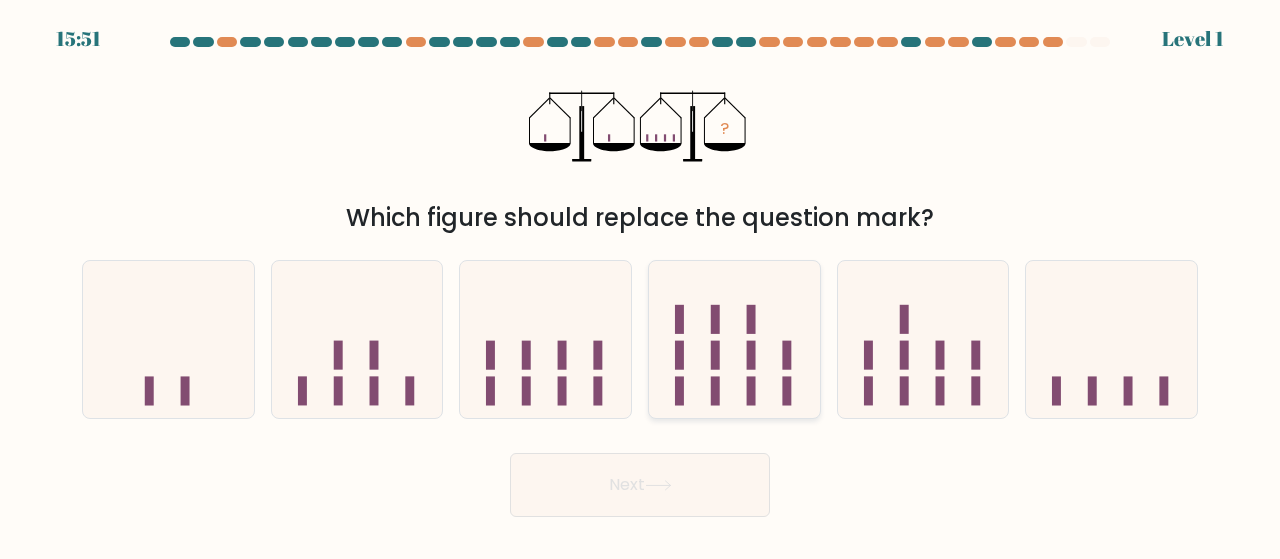 click 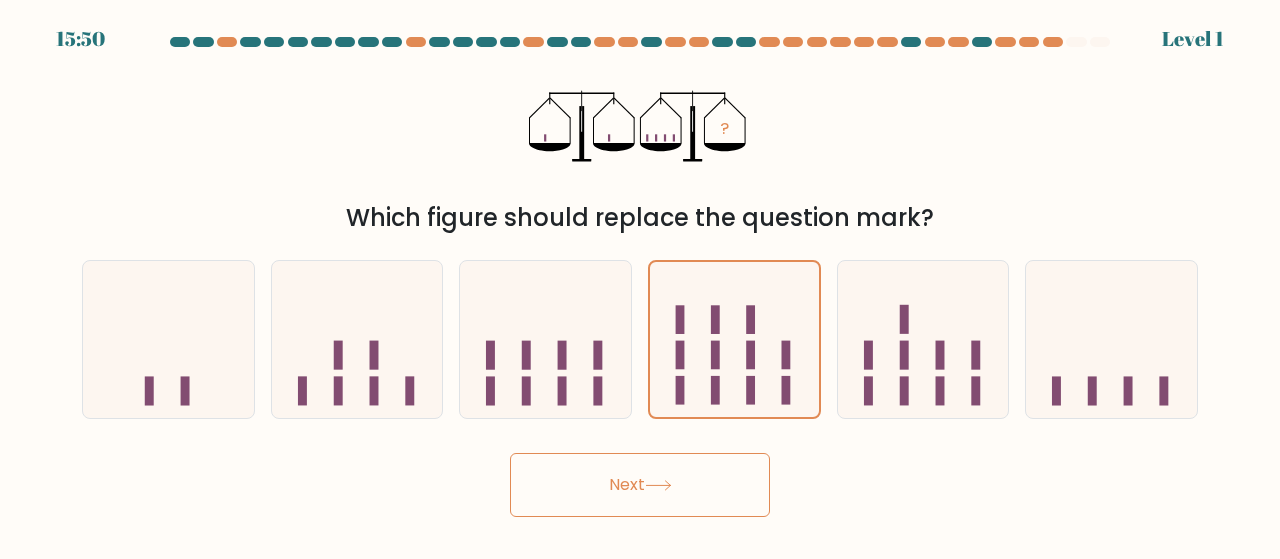 click on "Next" at bounding box center [640, 485] 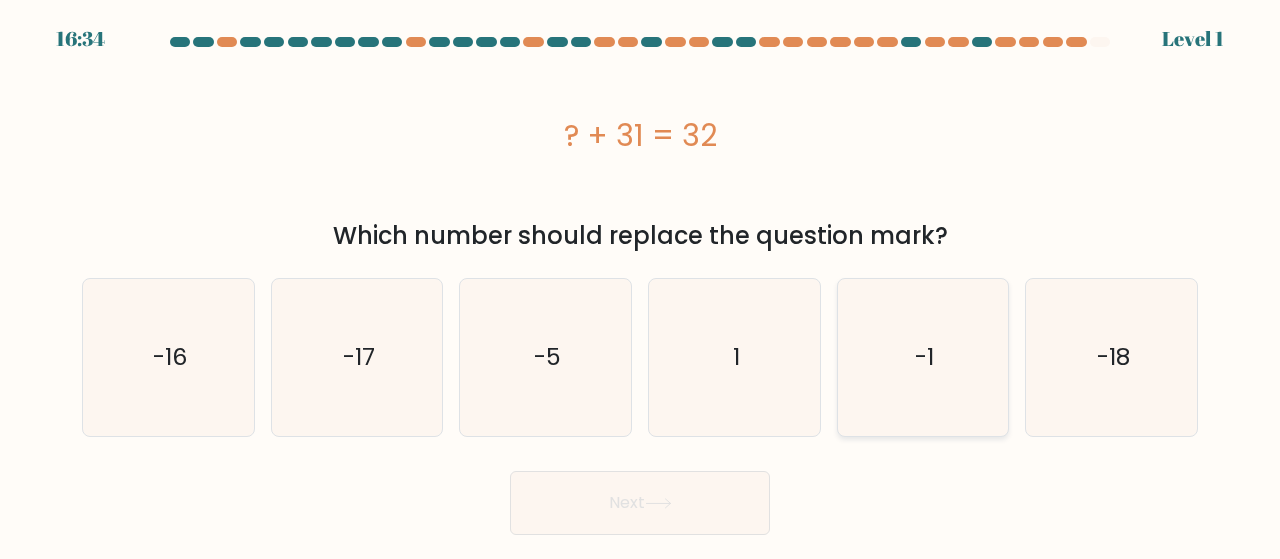 click on "-1" 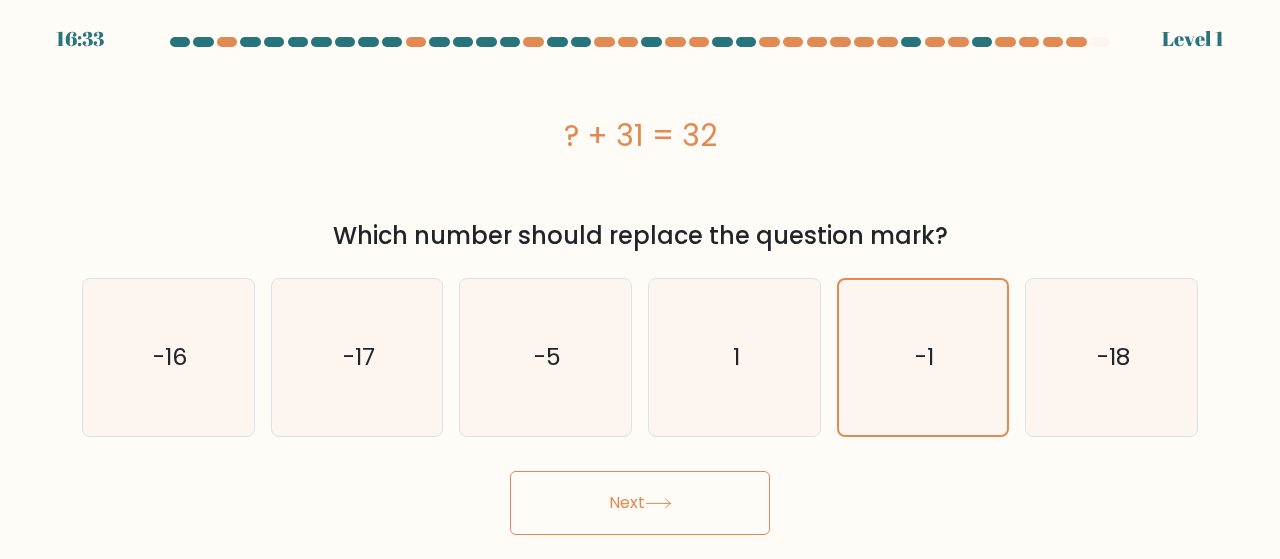 click on "Next" at bounding box center [640, 503] 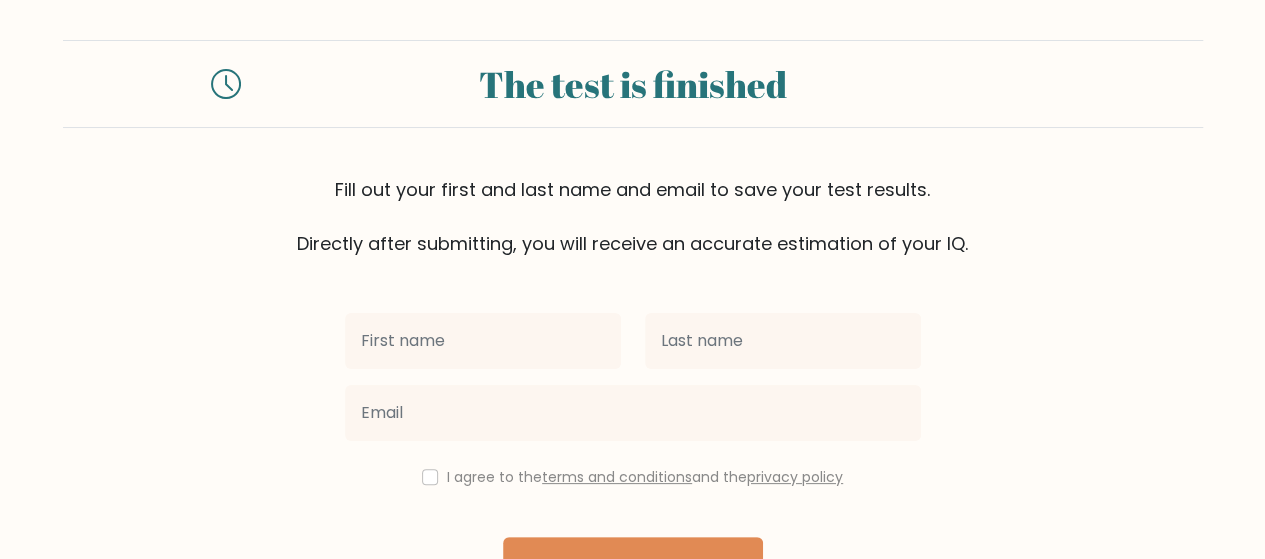 scroll, scrollTop: 0, scrollLeft: 0, axis: both 